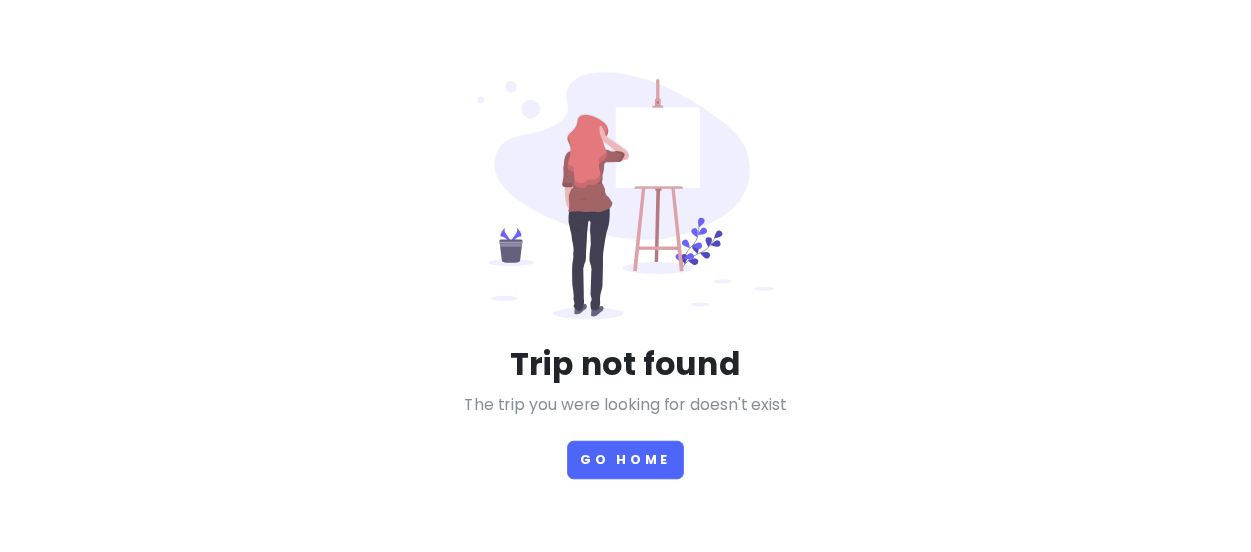 scroll, scrollTop: 0, scrollLeft: 0, axis: both 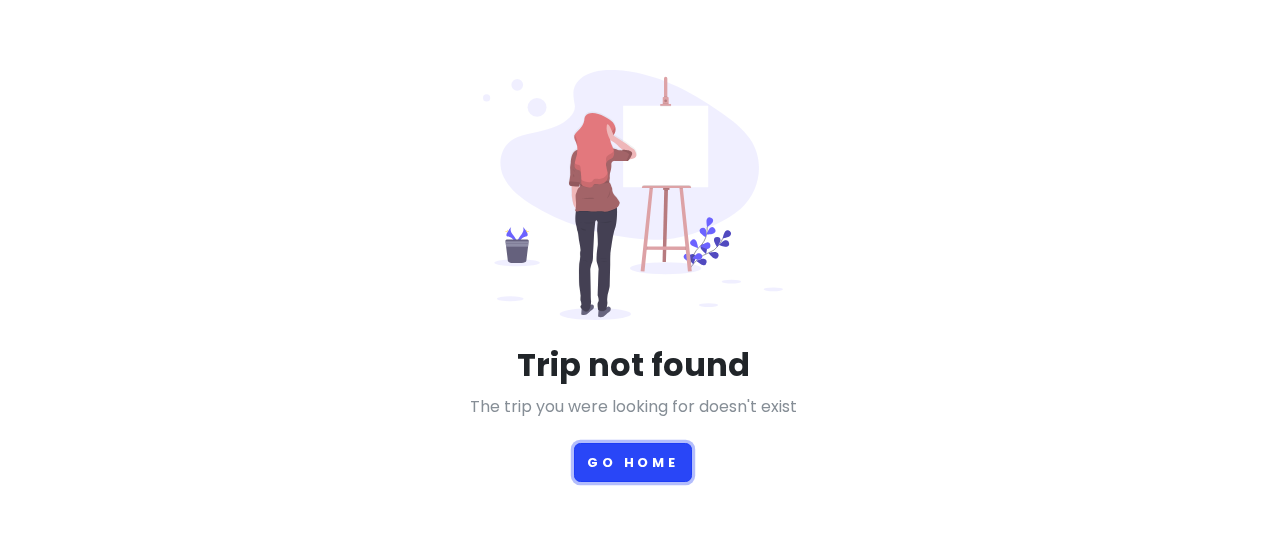 click on "Go Home" at bounding box center [633, 462] 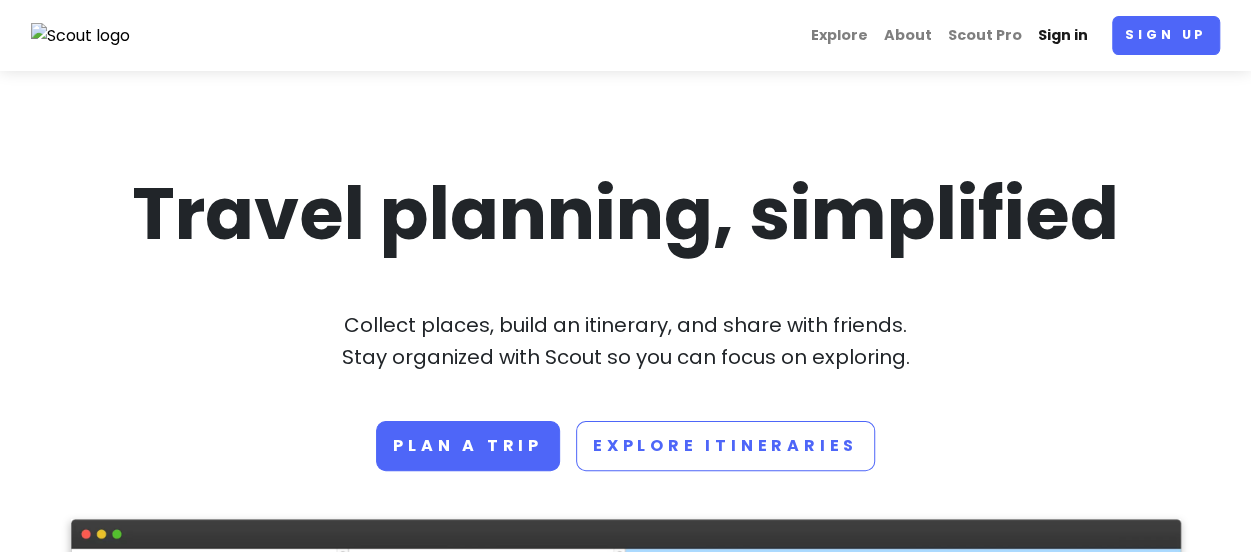 click on "Sign in" at bounding box center [1063, 35] 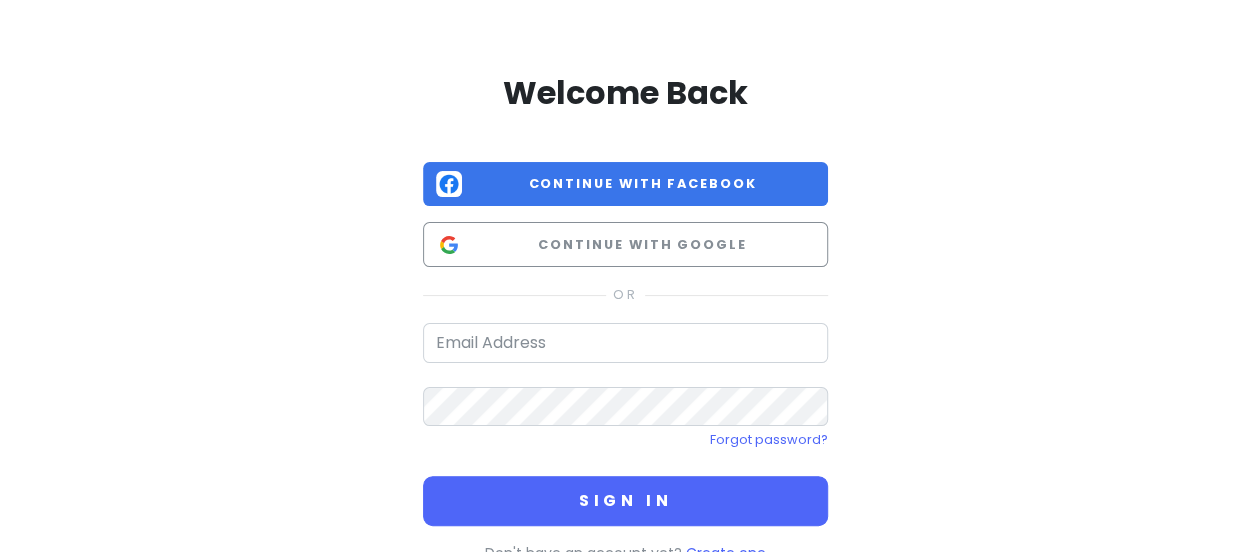 drag, startPoint x: 1187, startPoint y: 20, endPoint x: 640, endPoint y: 29, distance: 547.07404 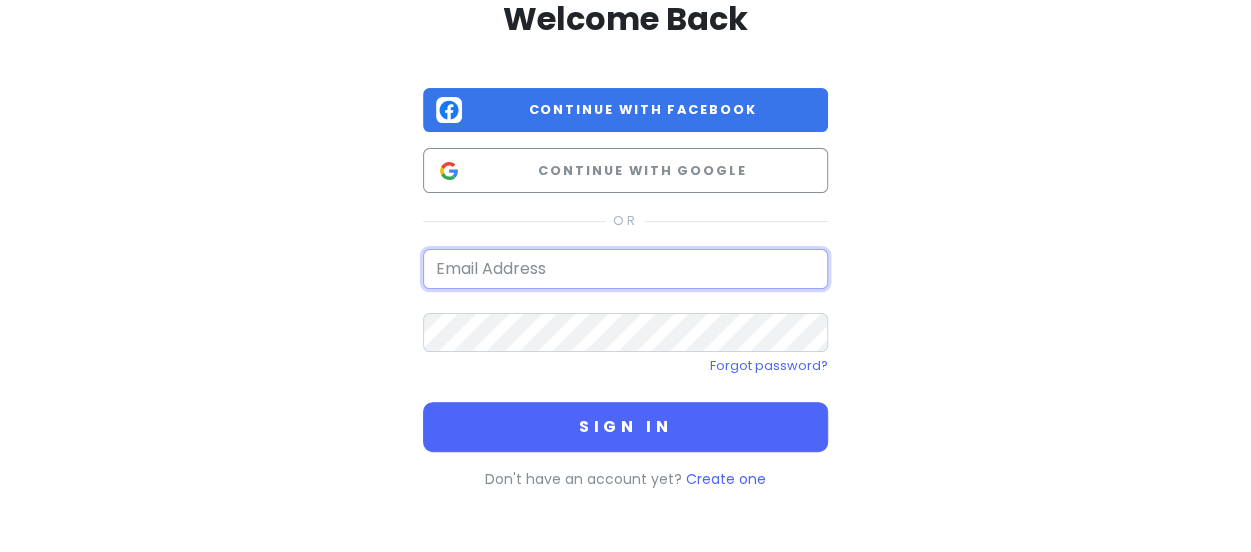 click at bounding box center (625, 269) 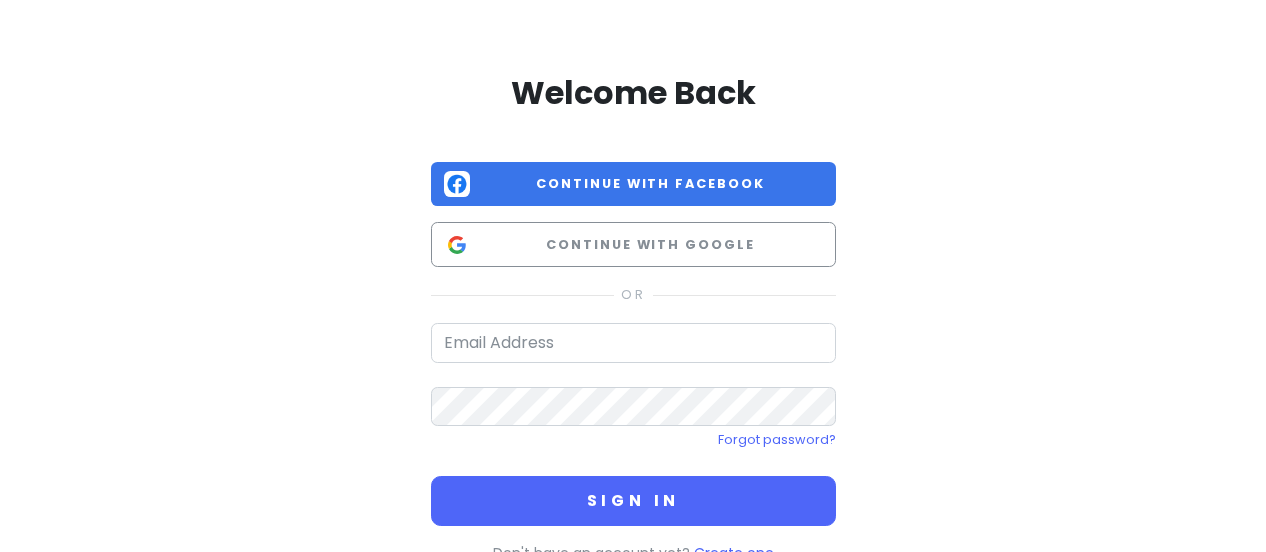 scroll, scrollTop: 0, scrollLeft: 0, axis: both 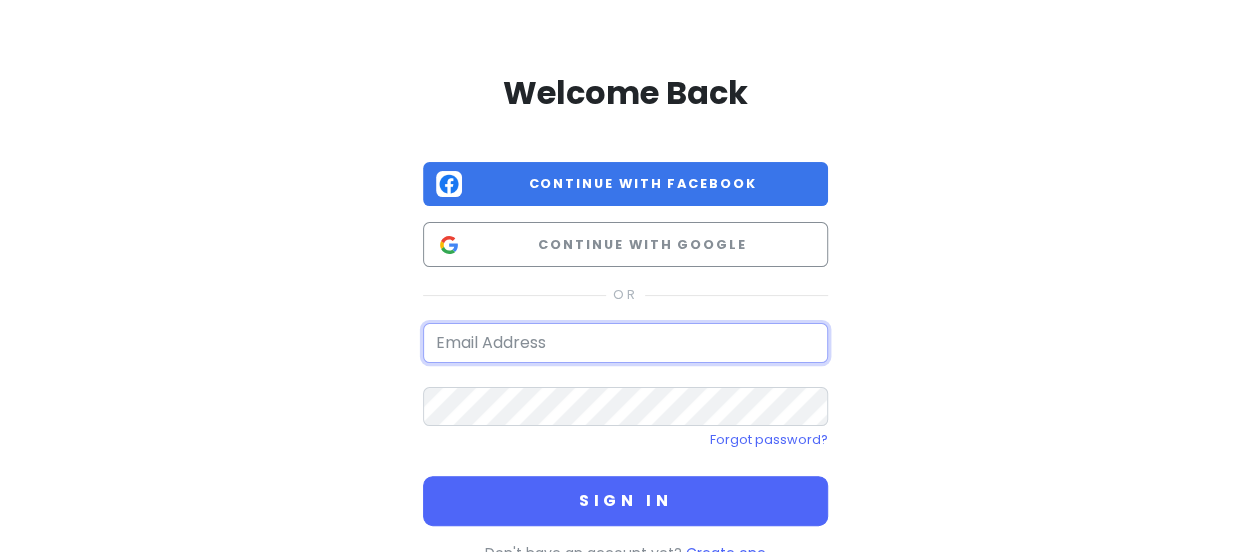 click at bounding box center (625, 343) 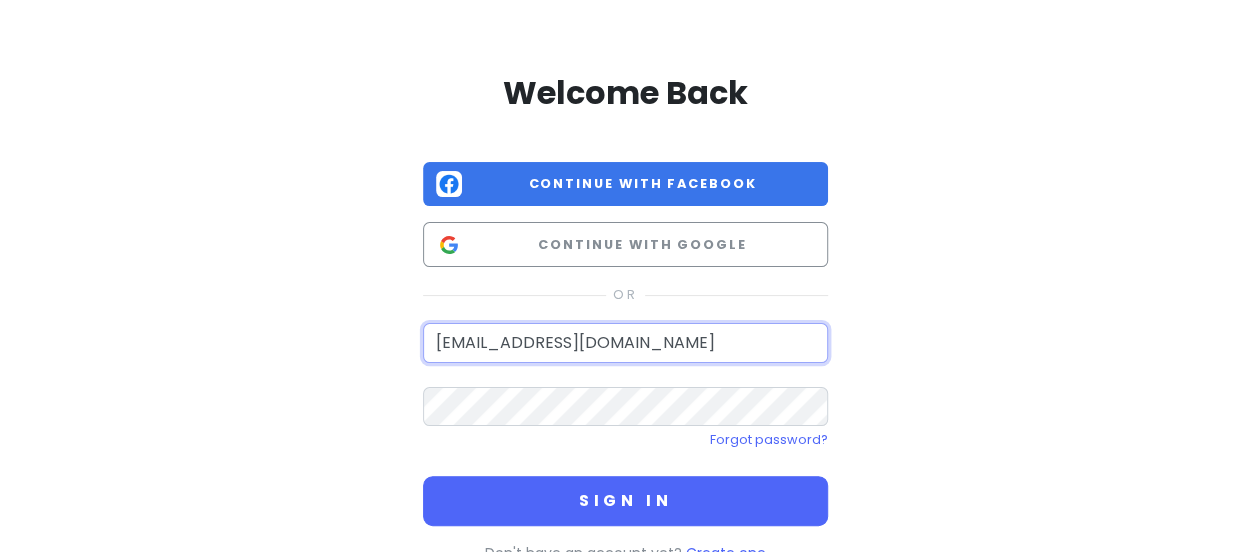 type on "[EMAIL_ADDRESS][DOMAIN_NAME]" 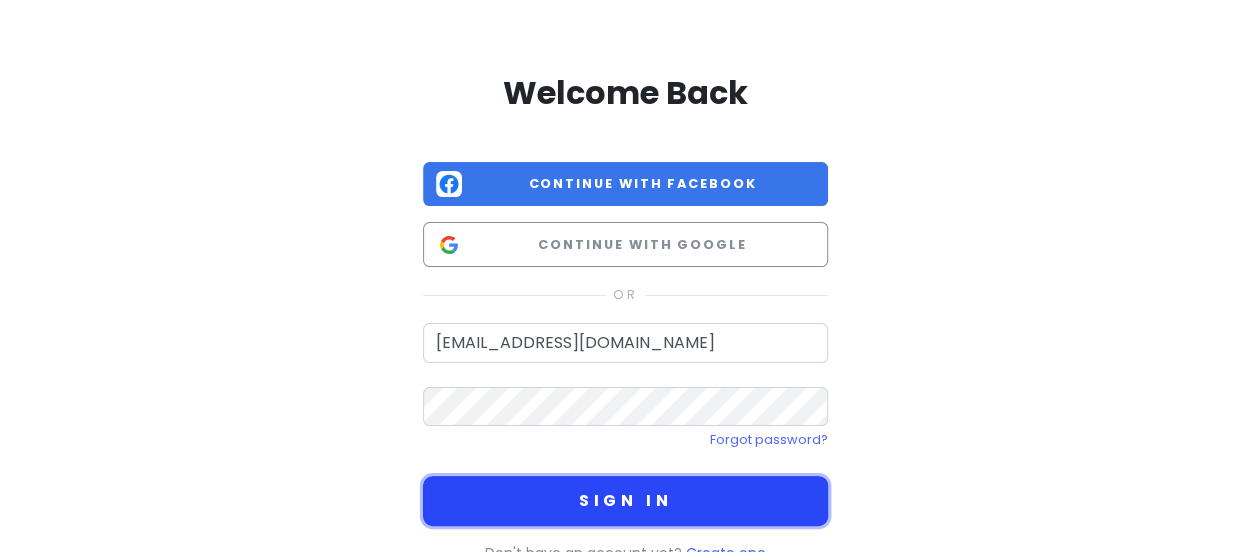 click on "Sign in" at bounding box center [625, 501] 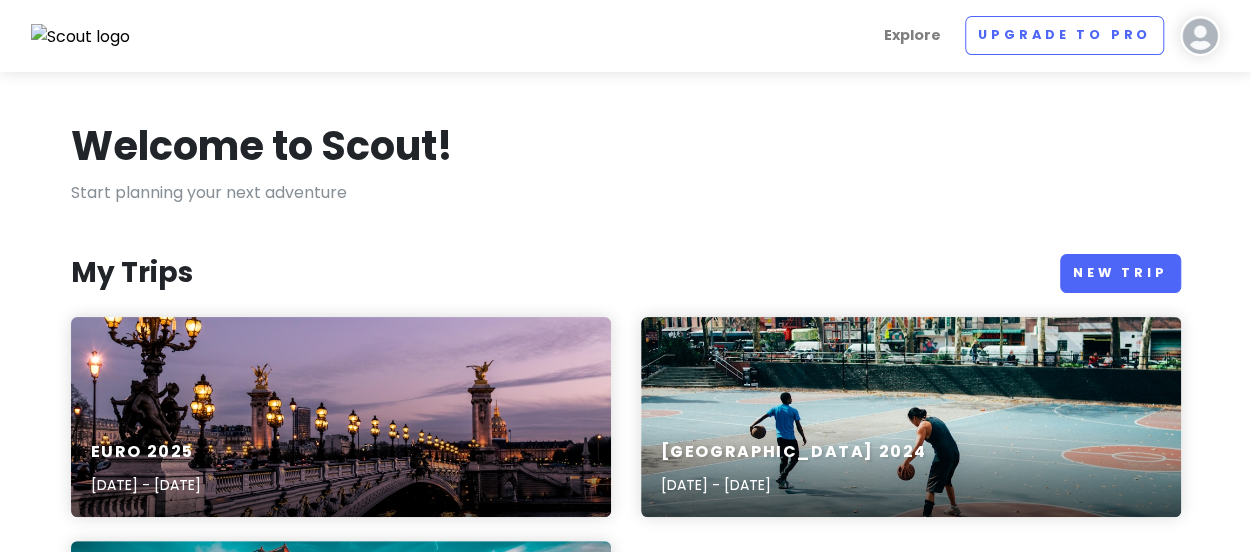 click on "Euro [DATE], 2025 - [DATE]" at bounding box center [341, 417] 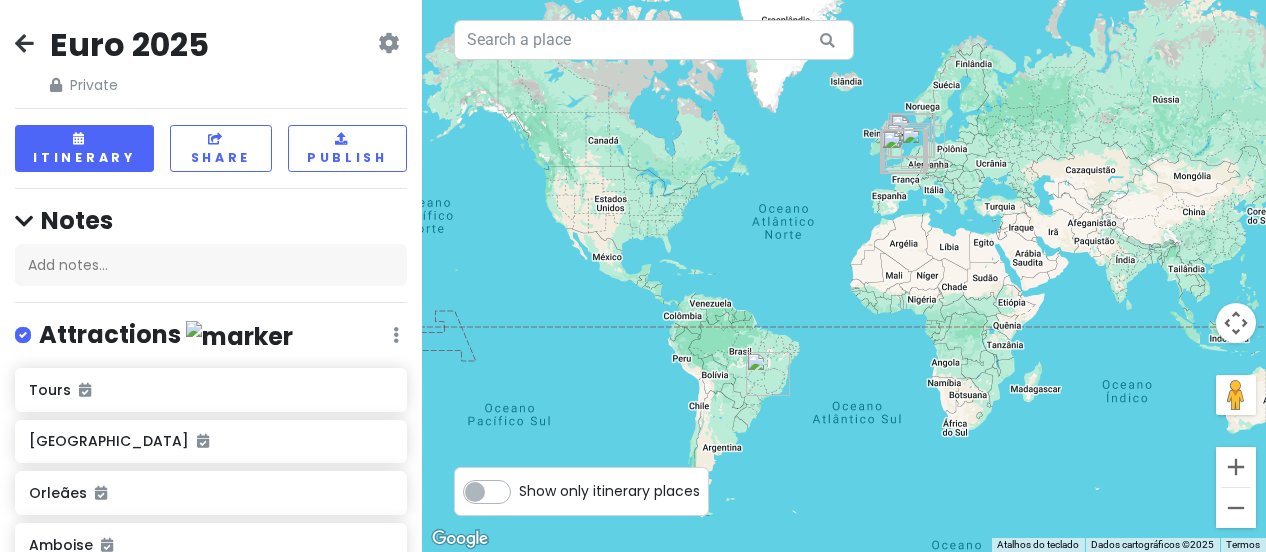 click on "Show only itinerary places" at bounding box center [609, 487] 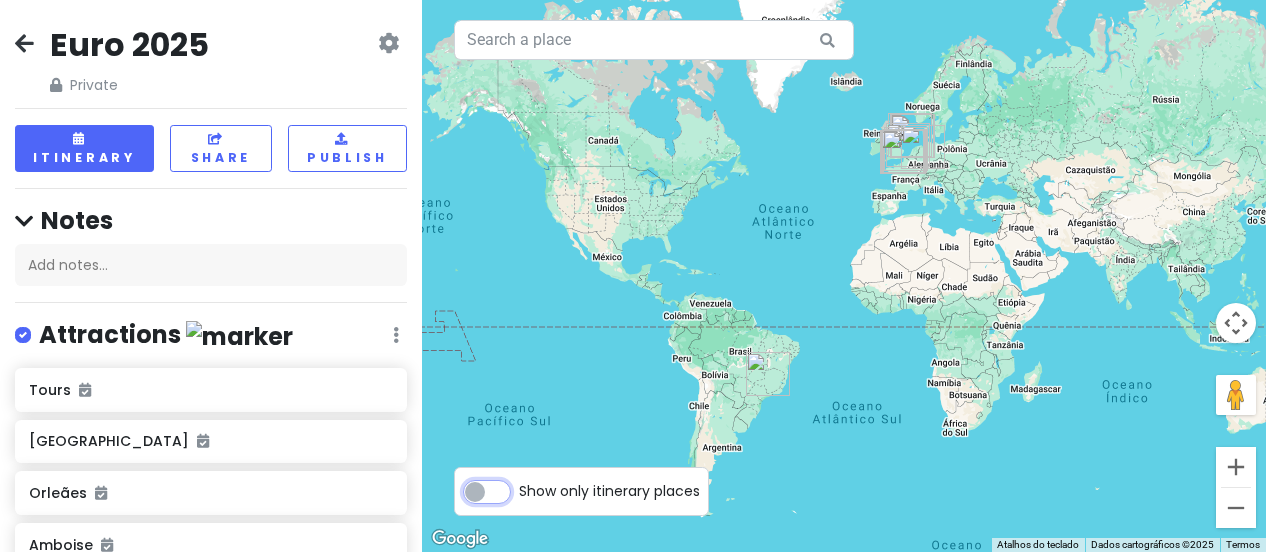 click on "Show only itinerary places" at bounding box center [525, 481] 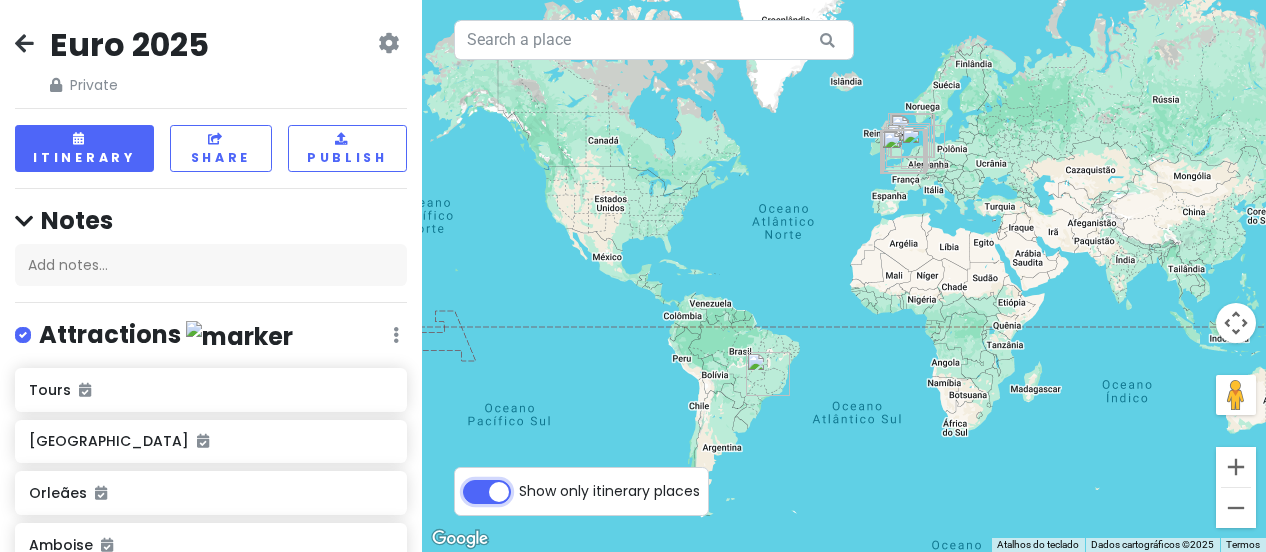 checkbox on "true" 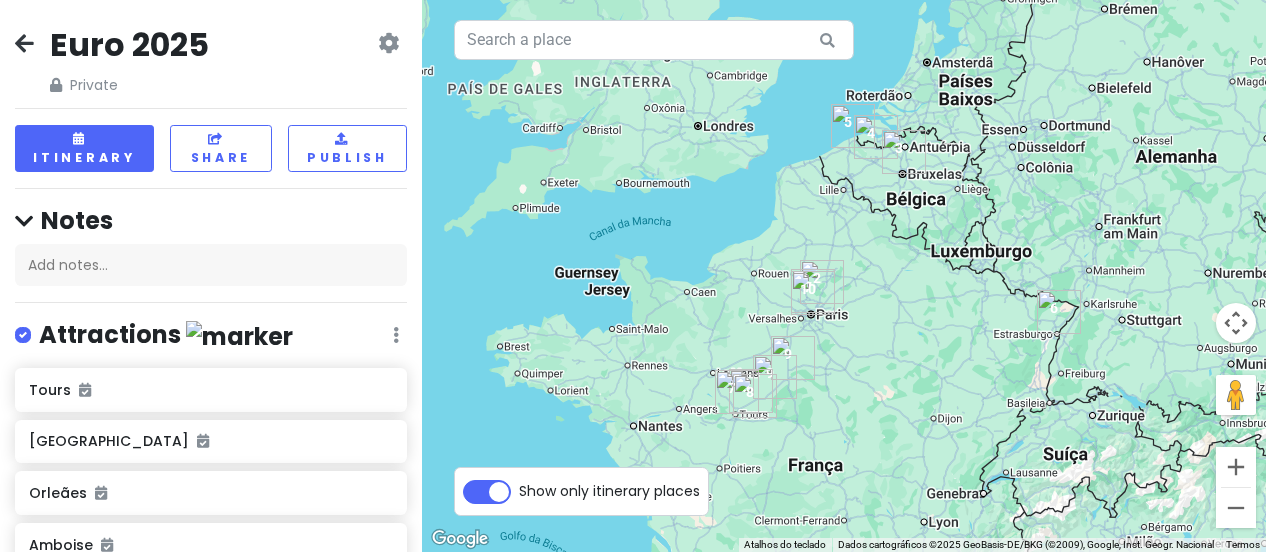 drag, startPoint x: 728, startPoint y: 237, endPoint x: 945, endPoint y: 360, distance: 249.43536 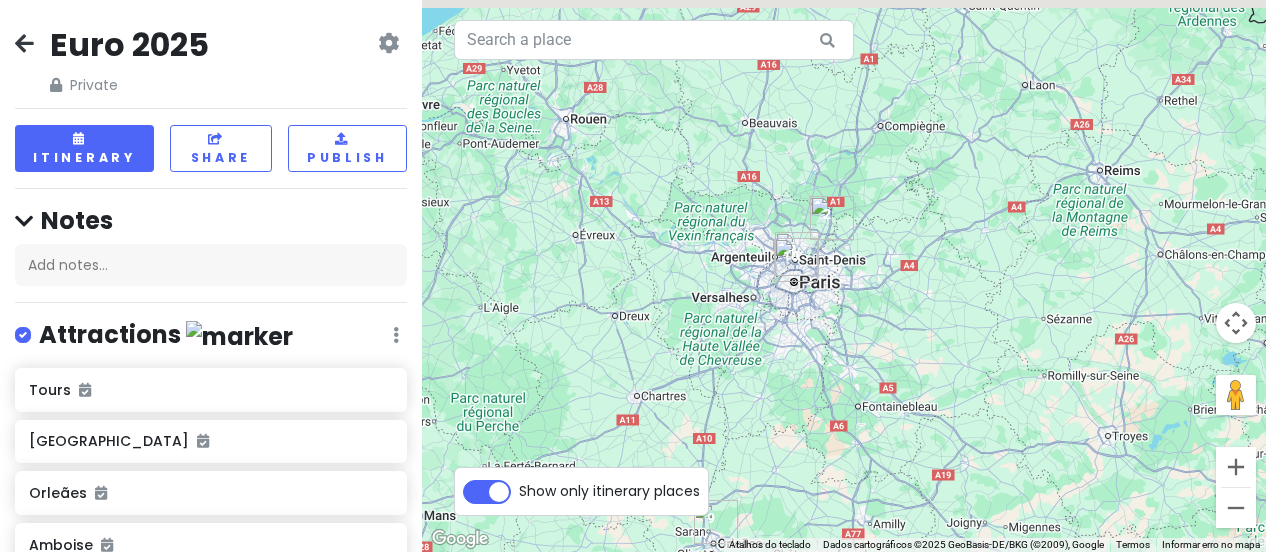 drag, startPoint x: 561, startPoint y: 253, endPoint x: 954, endPoint y: 358, distance: 406.78494 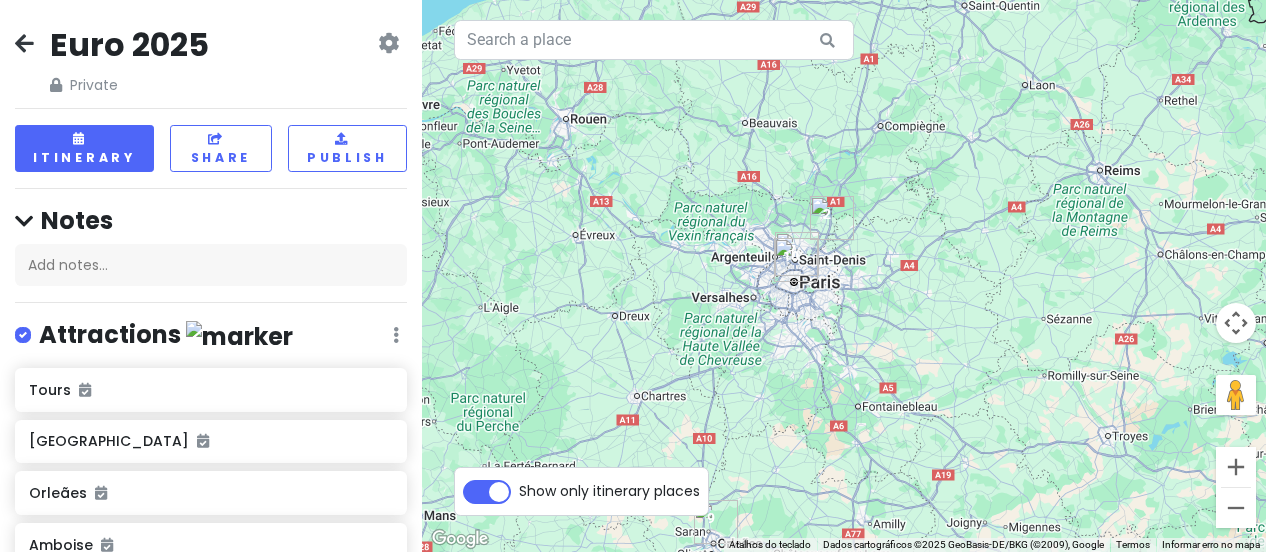 click at bounding box center [797, 254] 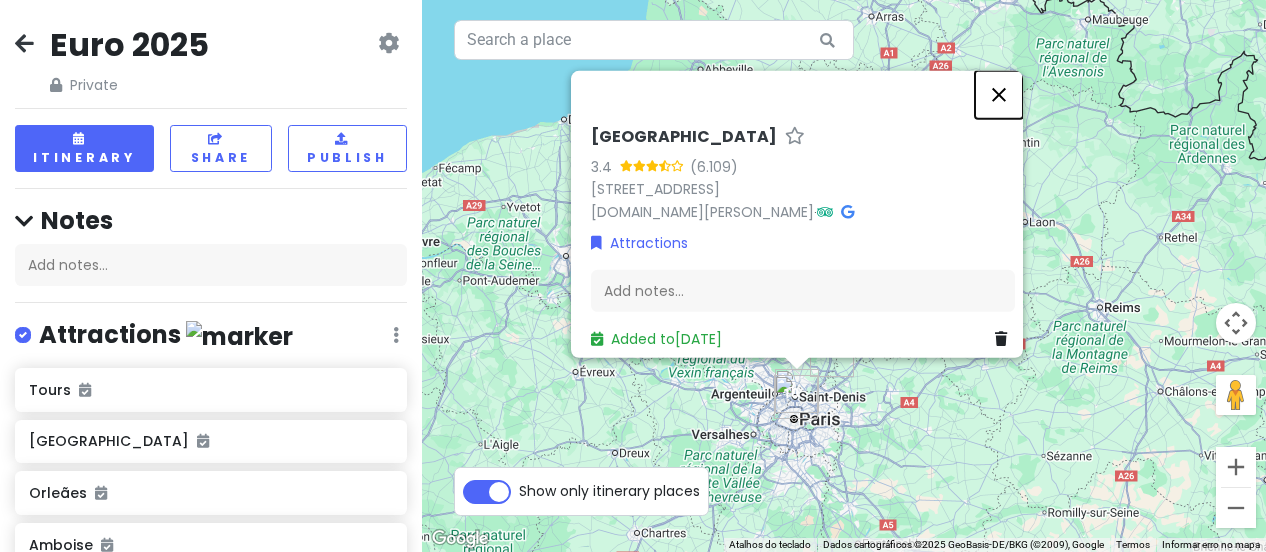 click at bounding box center [999, 95] 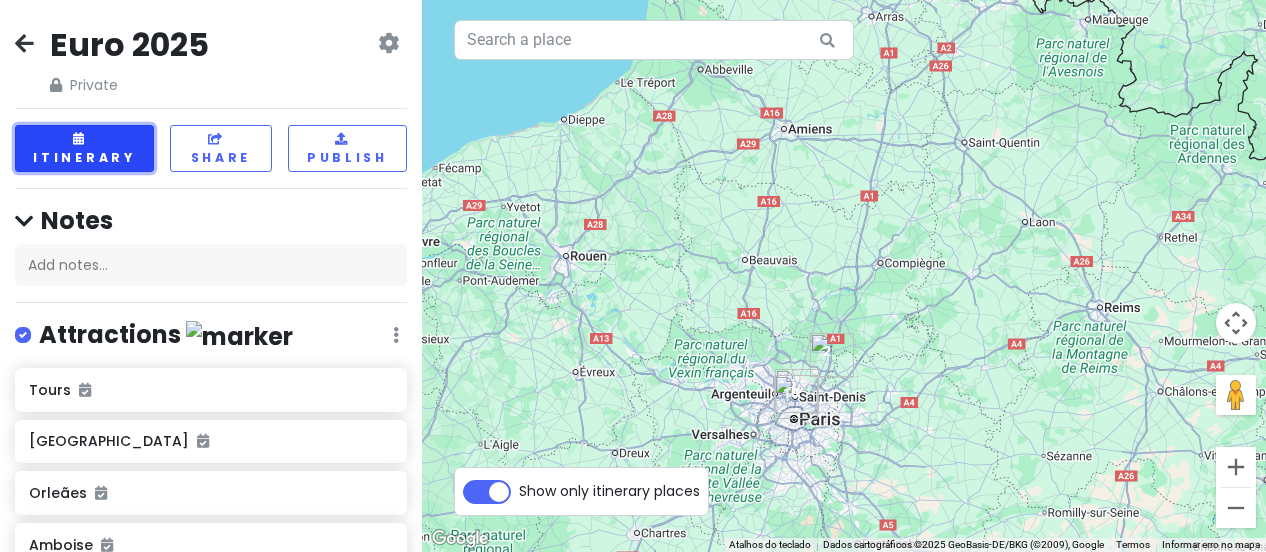 click at bounding box center [80, 139] 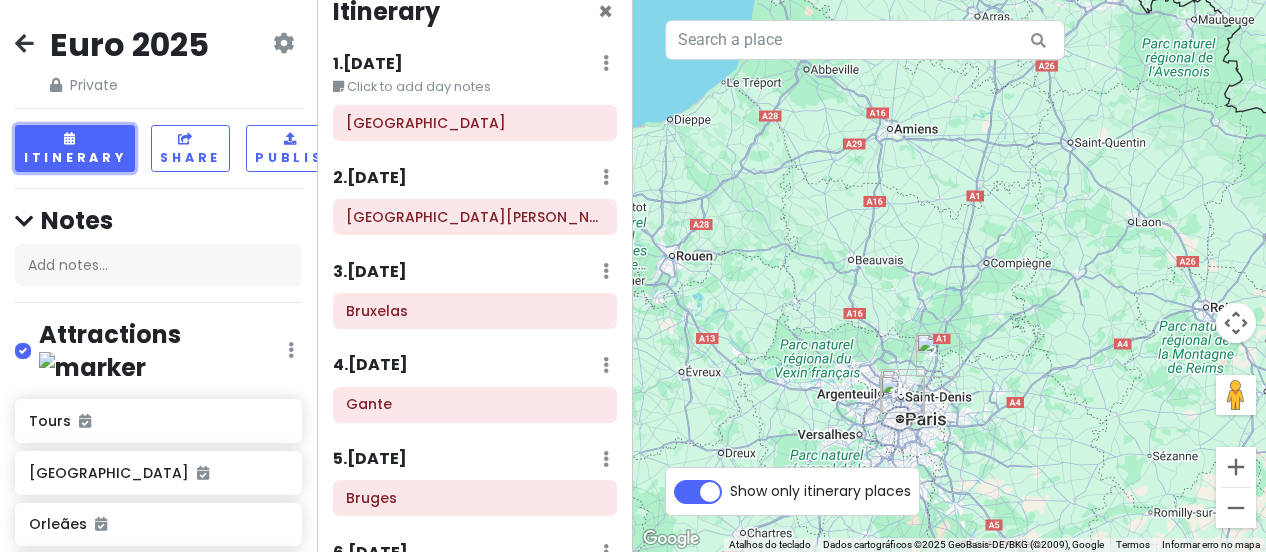 scroll, scrollTop: 0, scrollLeft: 0, axis: both 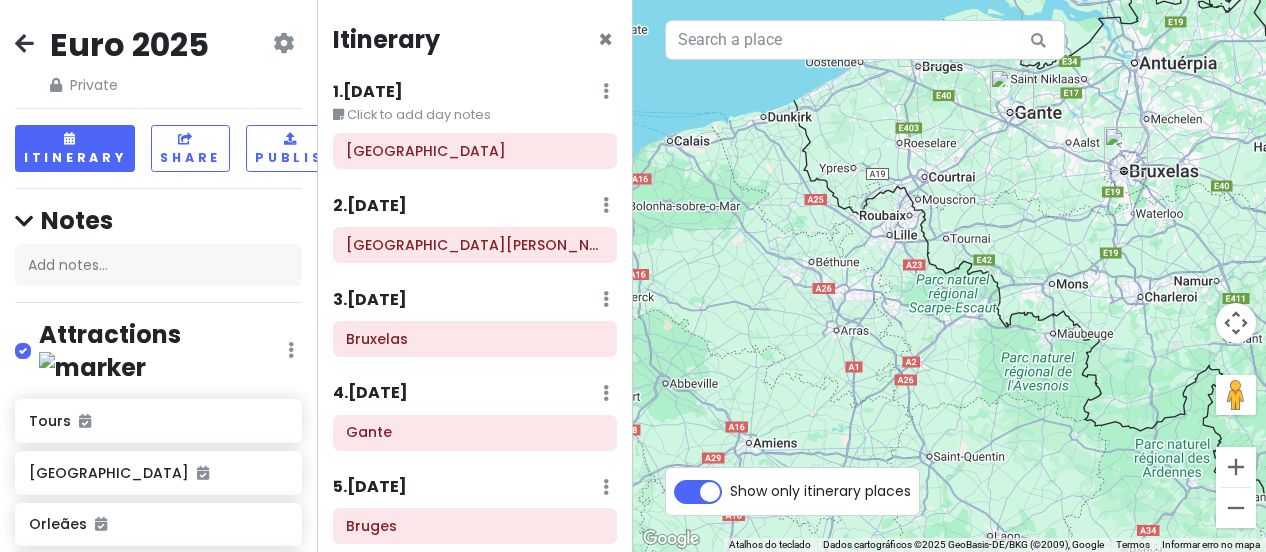 drag, startPoint x: 975, startPoint y: 219, endPoint x: 834, endPoint y: 535, distance: 346.03033 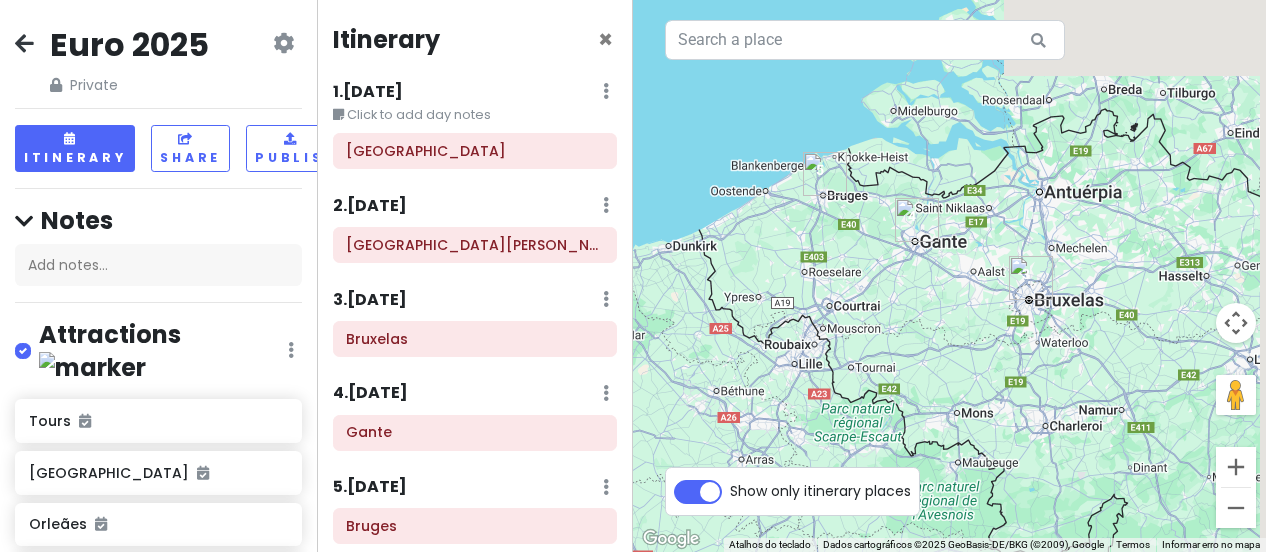 drag, startPoint x: 1012, startPoint y: 331, endPoint x: 908, endPoint y: 467, distance: 171.20747 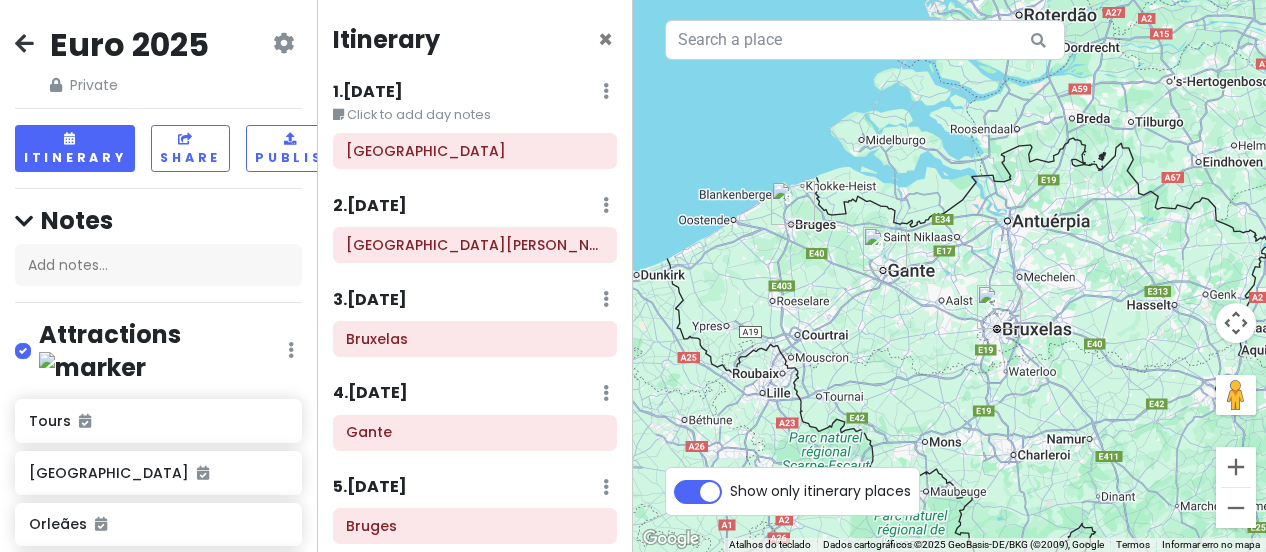 drag, startPoint x: 978, startPoint y: 353, endPoint x: 952, endPoint y: 379, distance: 36.769554 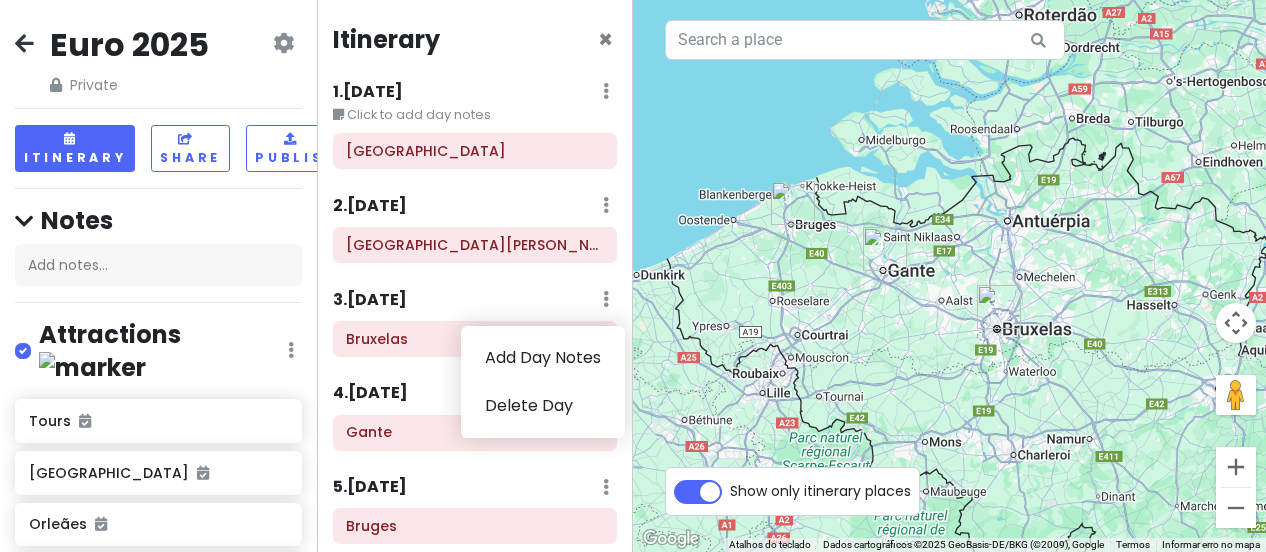 click at bounding box center [606, 299] 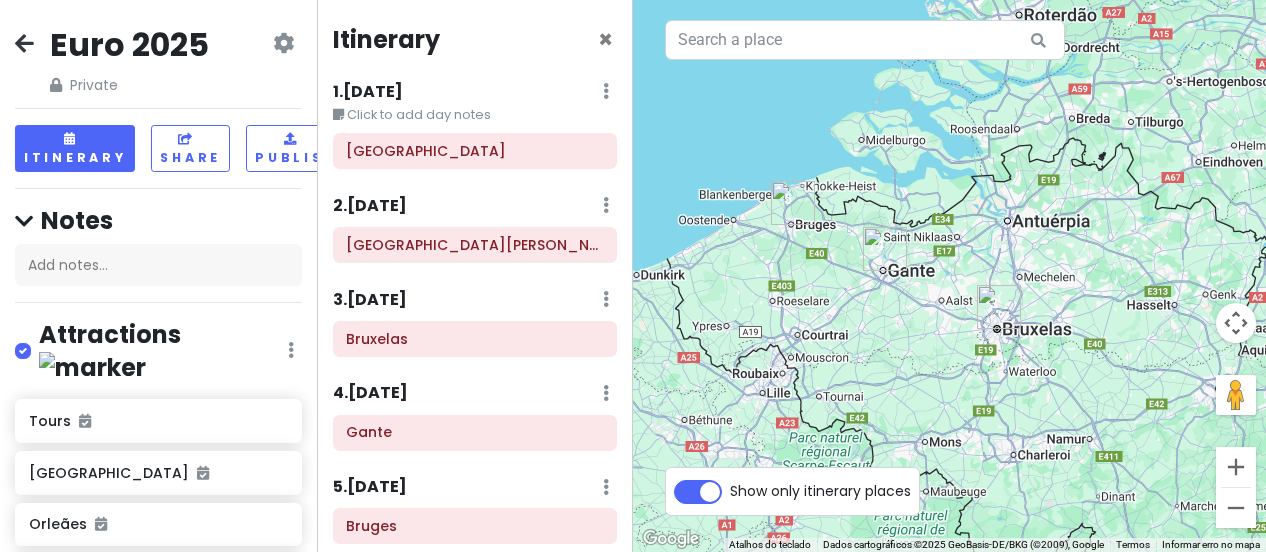 click at bounding box center (606, 91) 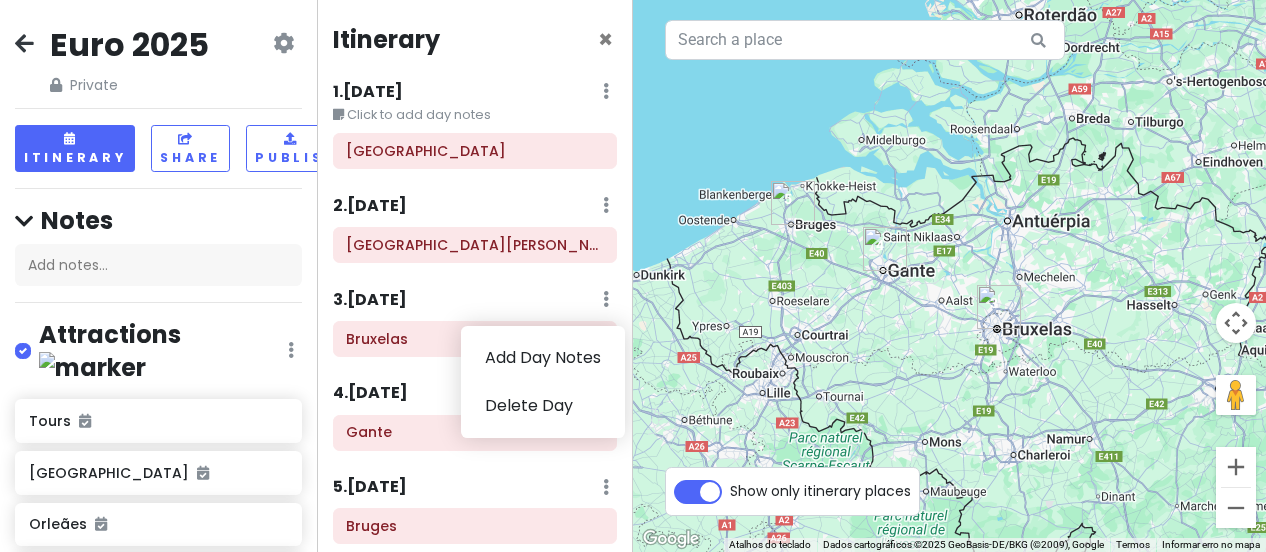 click on "4 .  [DATE] Add Day Notes Delete Day" at bounding box center [475, 398] 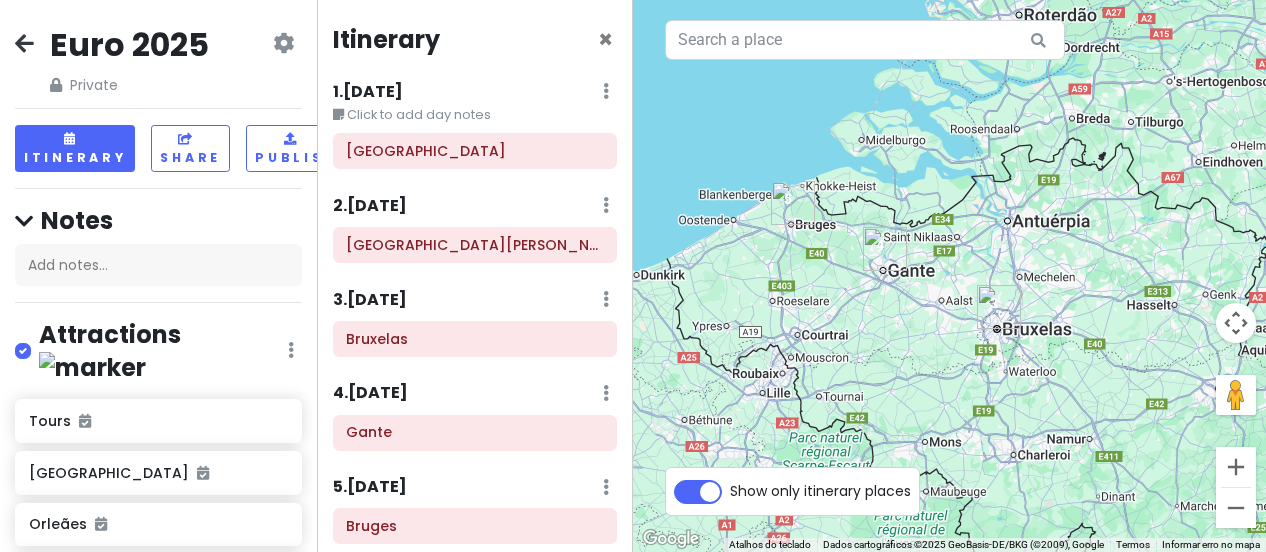 click on "4 .  [DATE]" at bounding box center [370, 393] 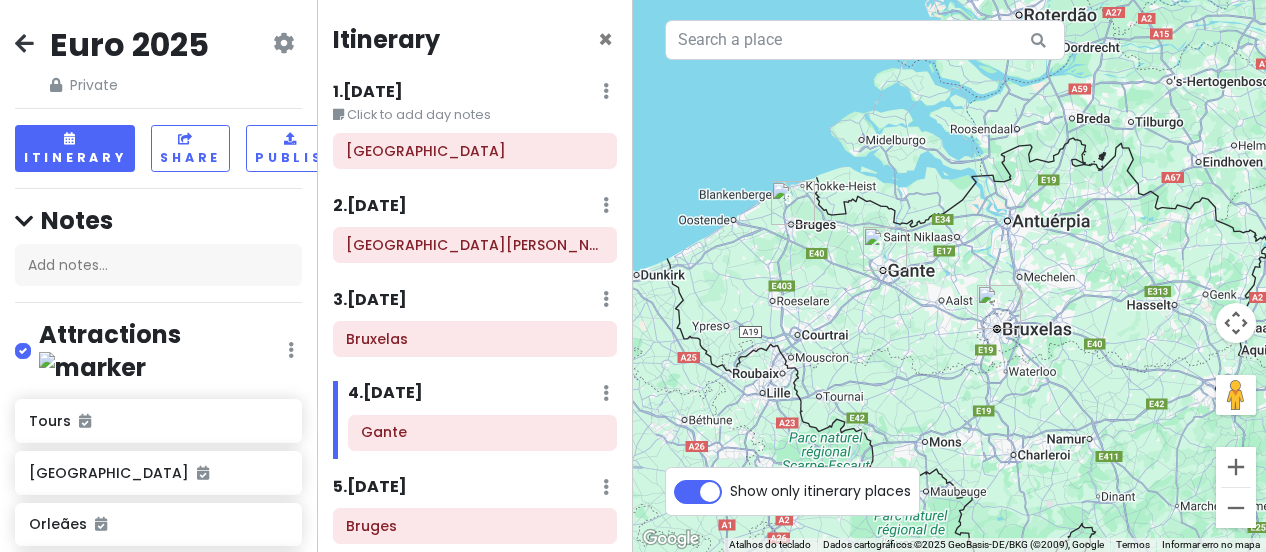 click on "4 .  [DATE]" at bounding box center [385, 393] 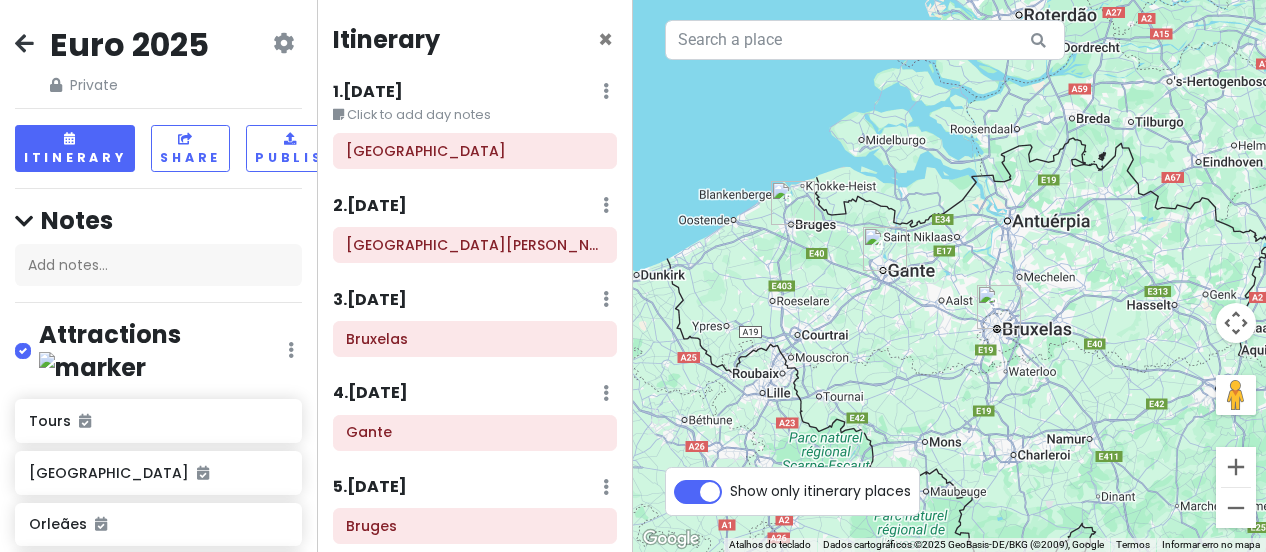 click on "4 .  [DATE]" at bounding box center [370, 393] 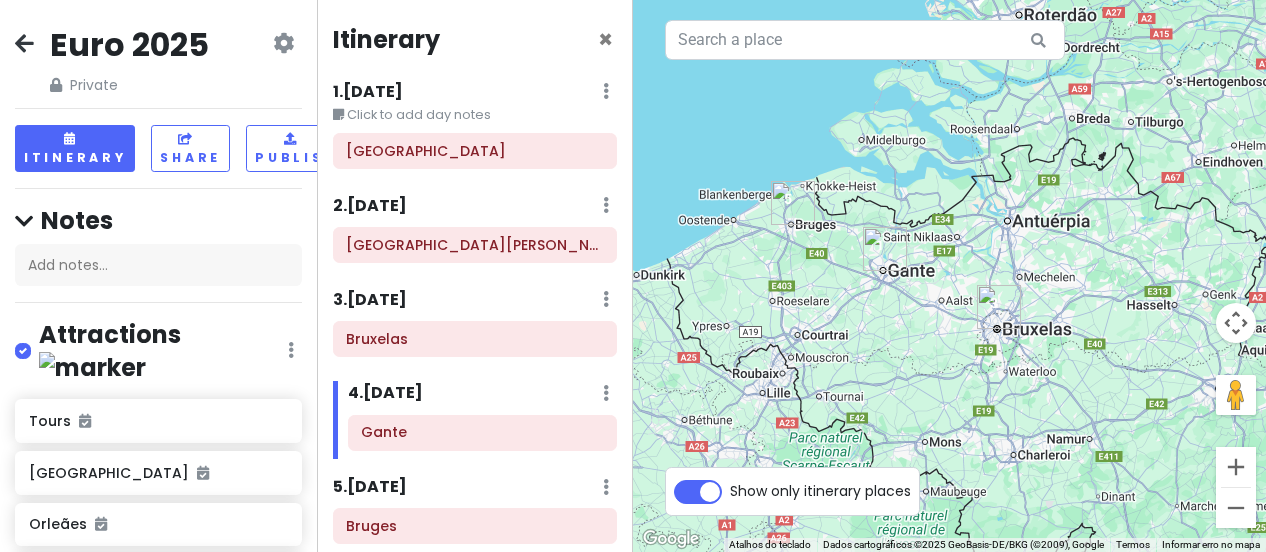 click on "4 .  [DATE]" at bounding box center (385, 393) 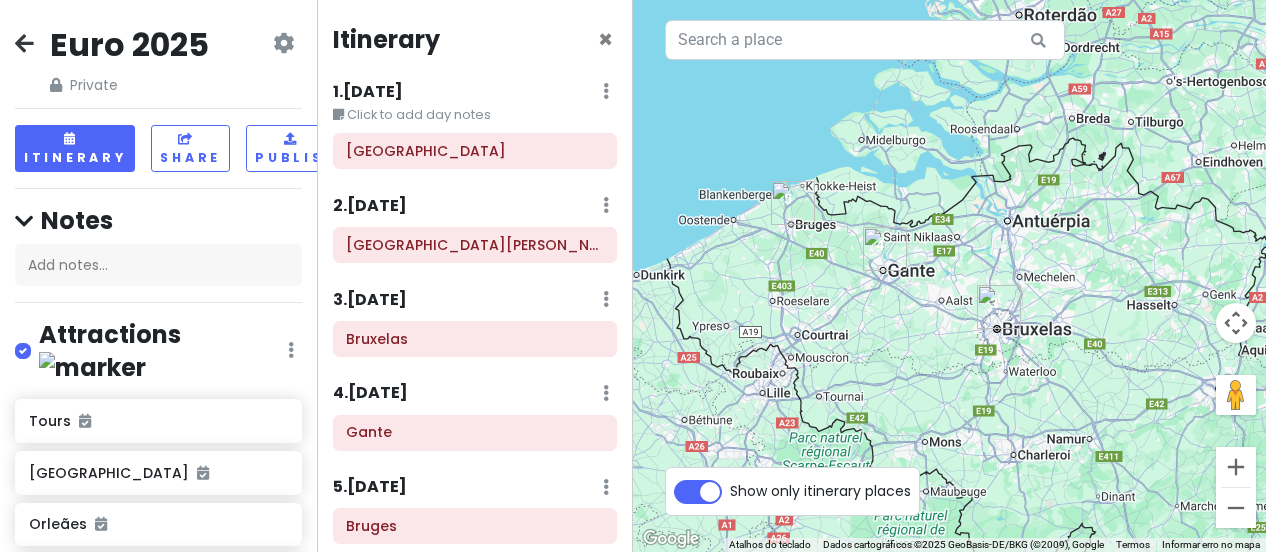 click on "4 .  [DATE]" at bounding box center (370, 393) 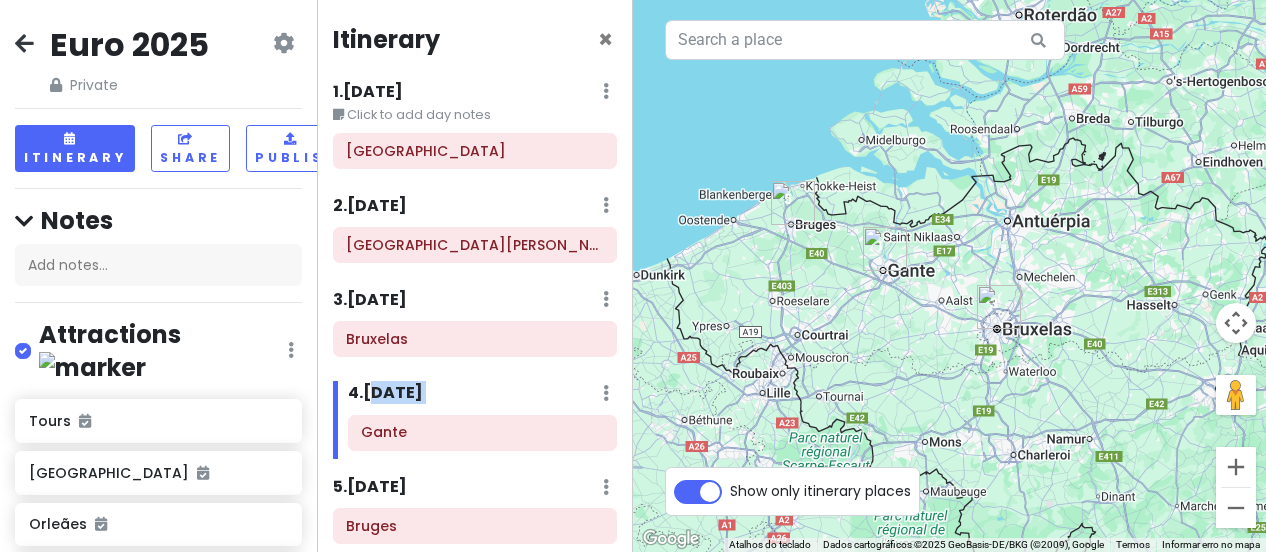 drag, startPoint x: 370, startPoint y: 389, endPoint x: 363, endPoint y: 446, distance: 57.428215 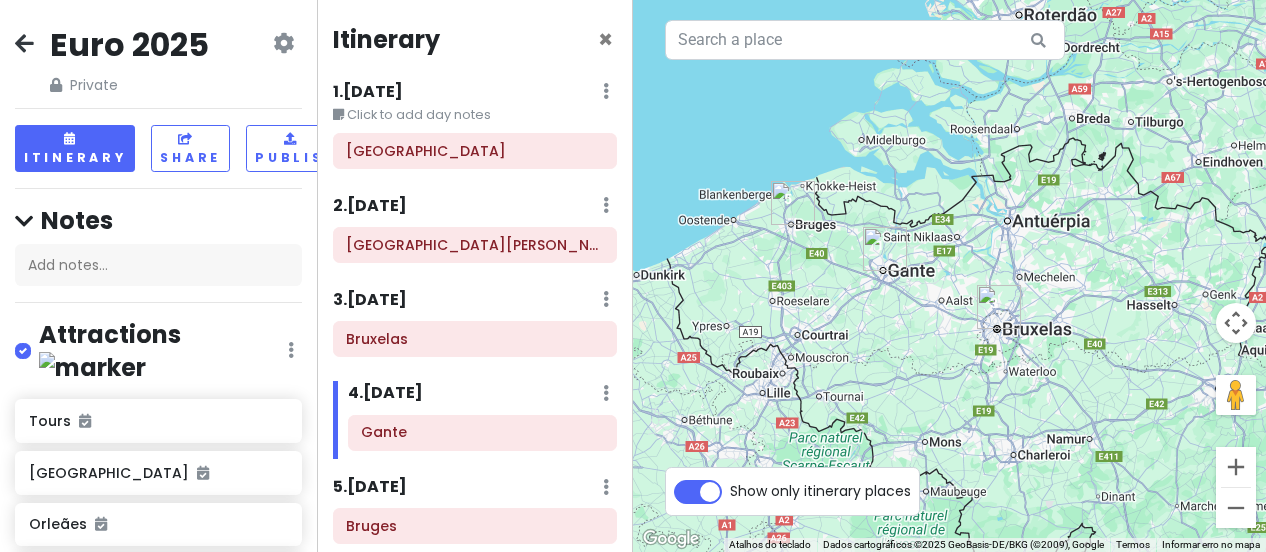 click on "4 .  [DATE]" at bounding box center (385, 393) 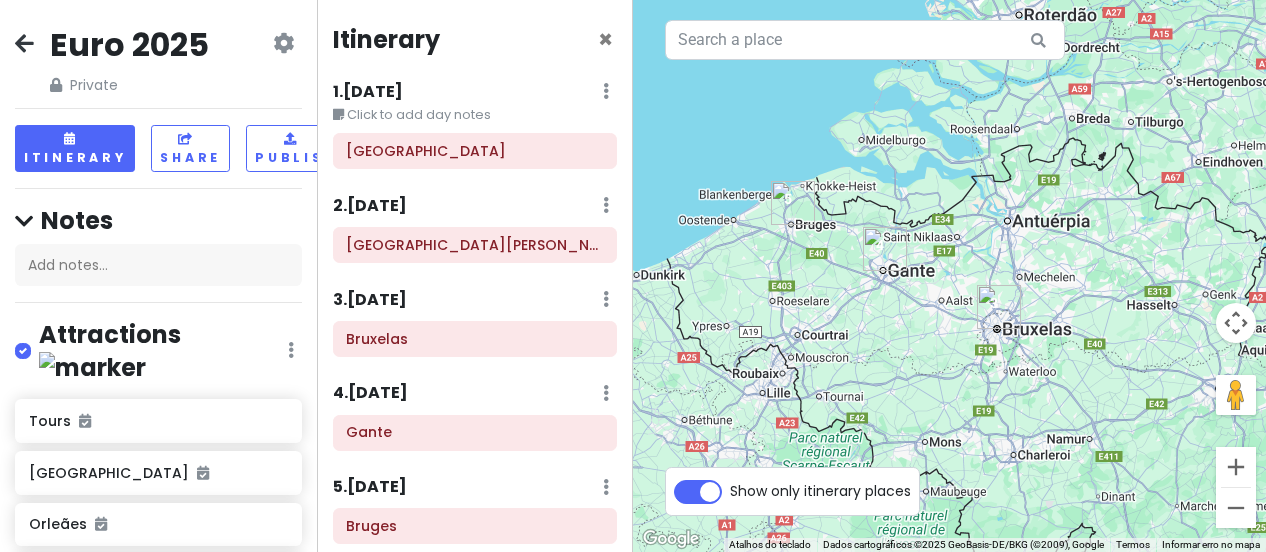 drag, startPoint x: 366, startPoint y: 387, endPoint x: 454, endPoint y: 381, distance: 88.20431 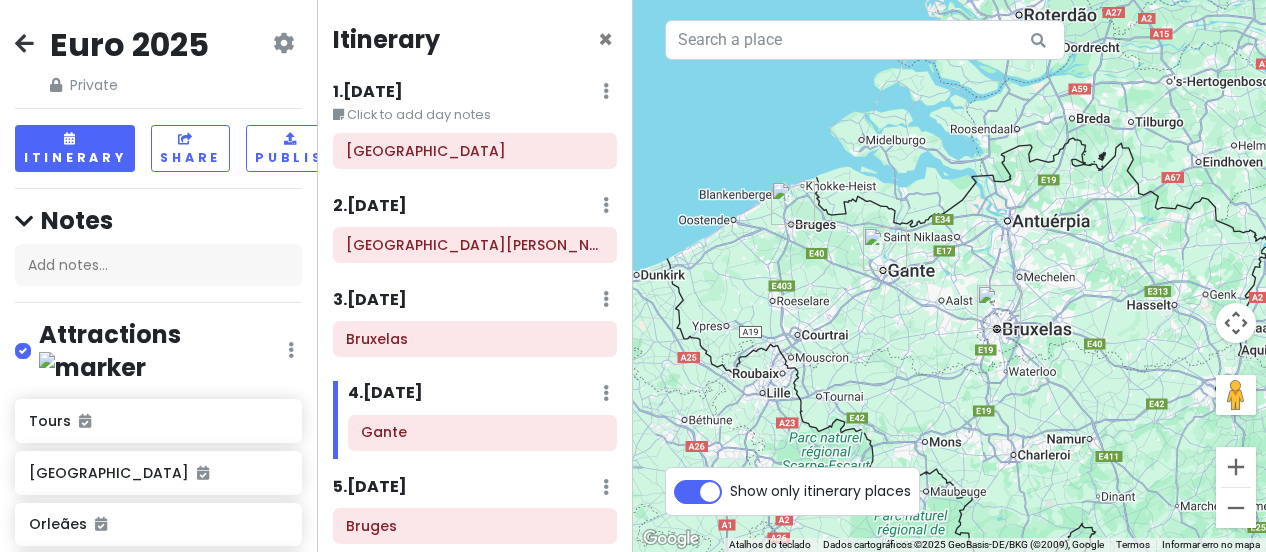 drag, startPoint x: 328, startPoint y: 402, endPoint x: 328, endPoint y: 453, distance: 51 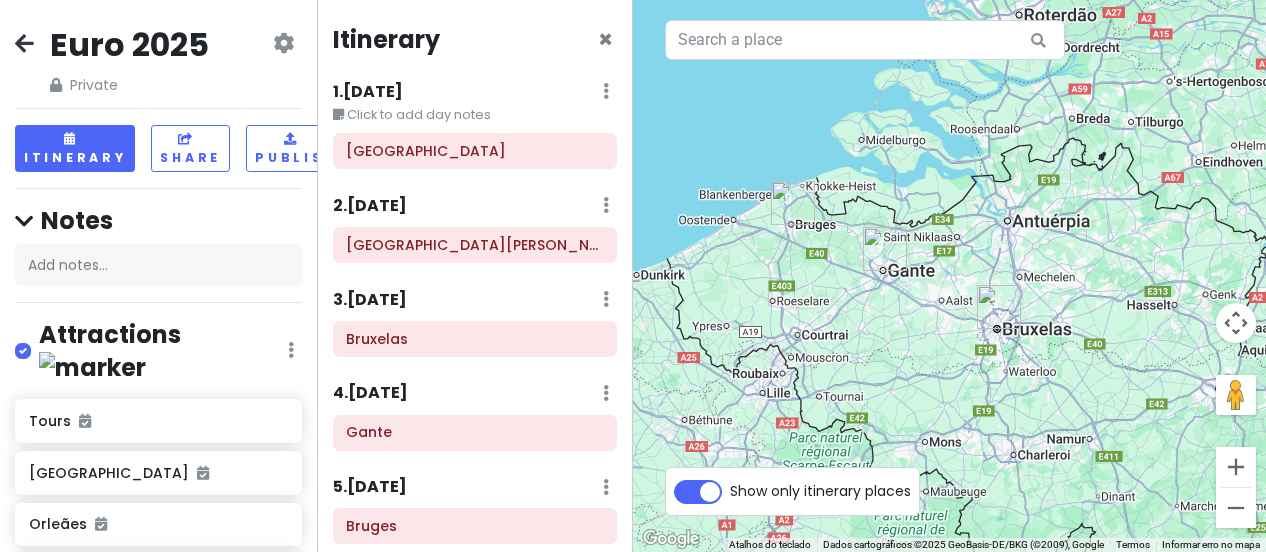 click on "4 .  [DATE]" at bounding box center (370, 393) 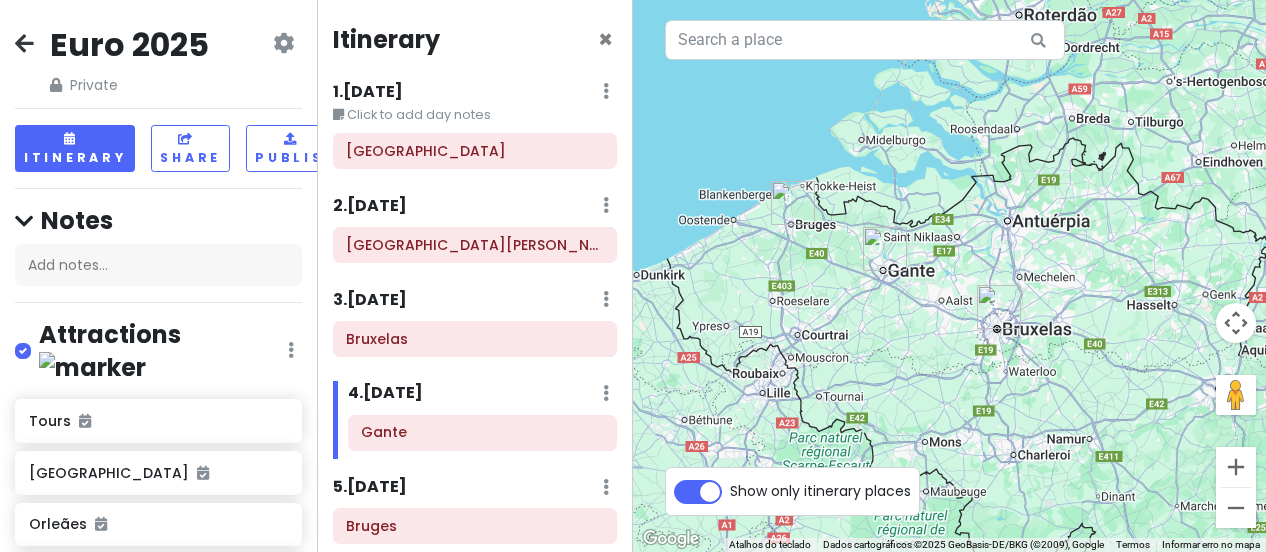 click on "4 .  [DATE]" at bounding box center (385, 393) 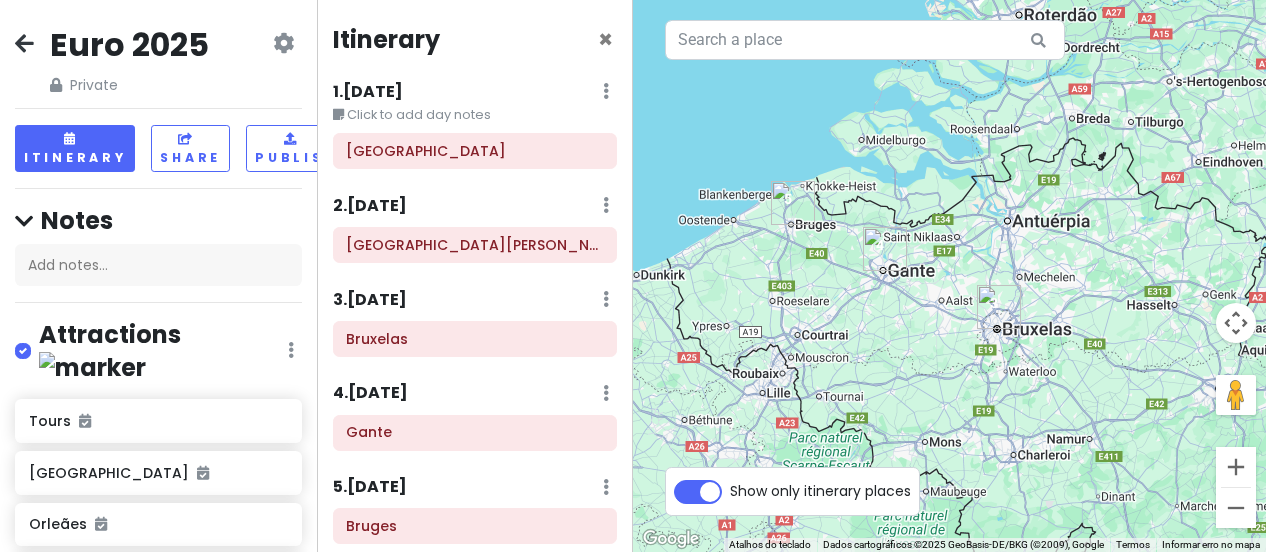 click on "4 .  [DATE]" at bounding box center (370, 393) 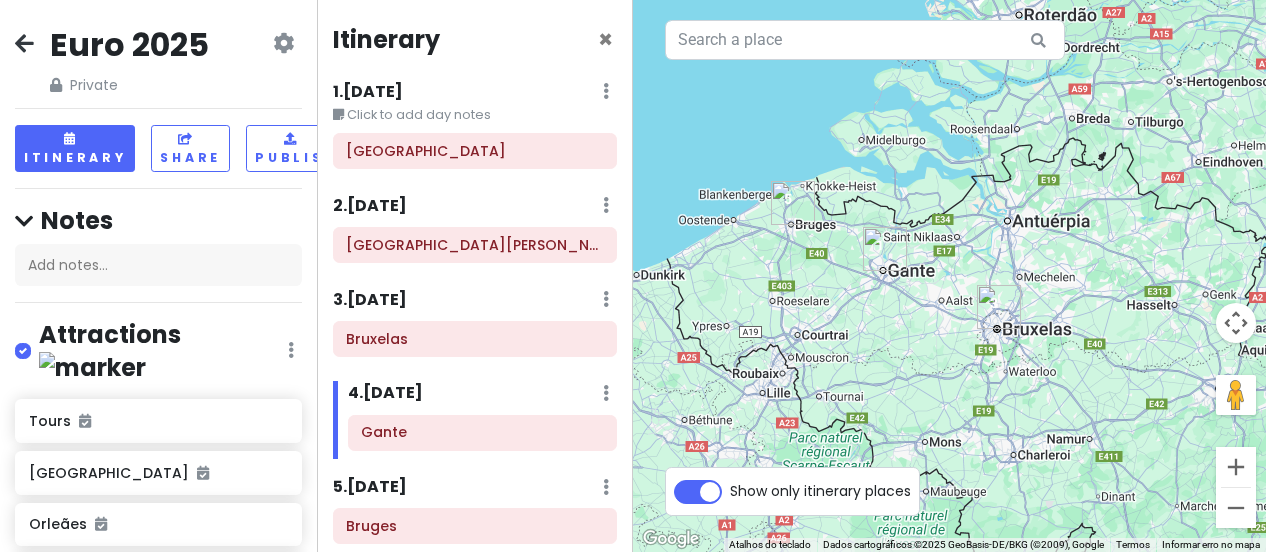 click at bounding box center (606, 91) 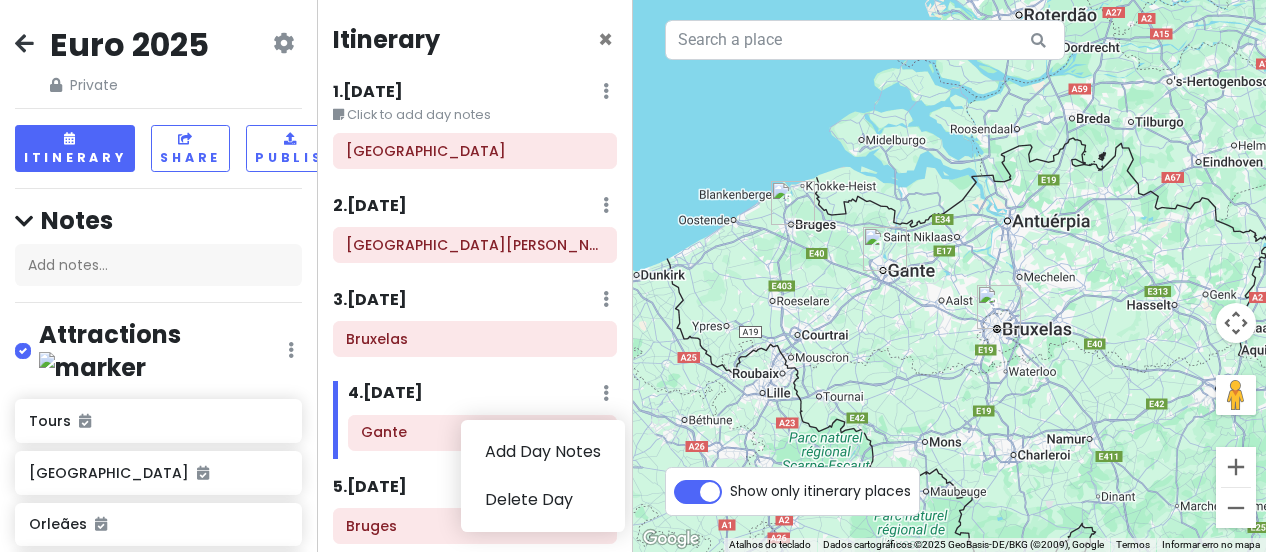 click at bounding box center (606, 393) 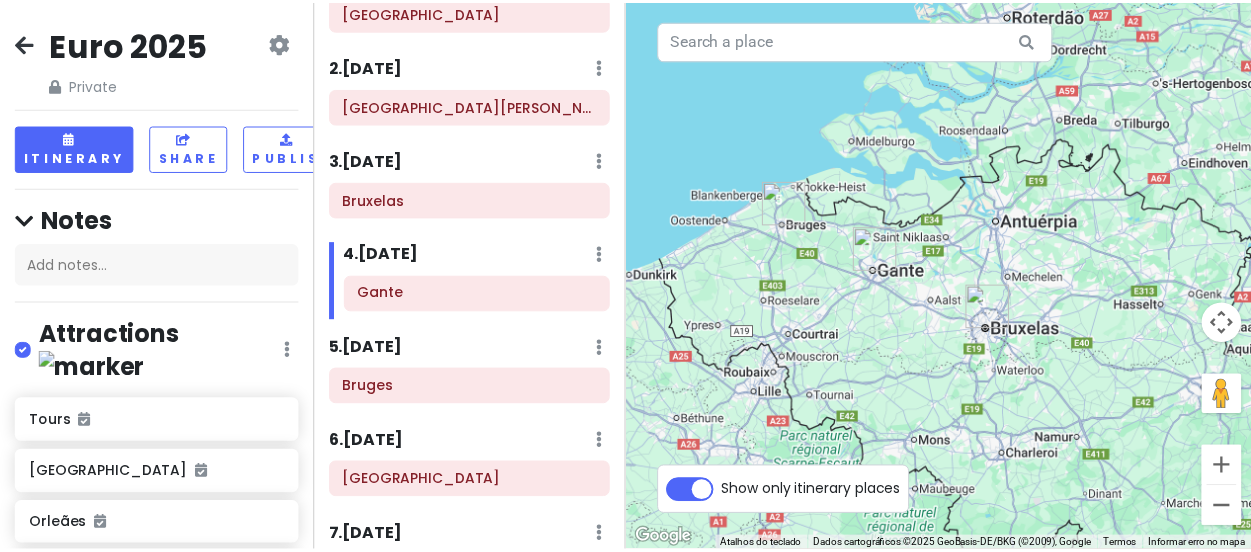 scroll, scrollTop: 140, scrollLeft: 0, axis: vertical 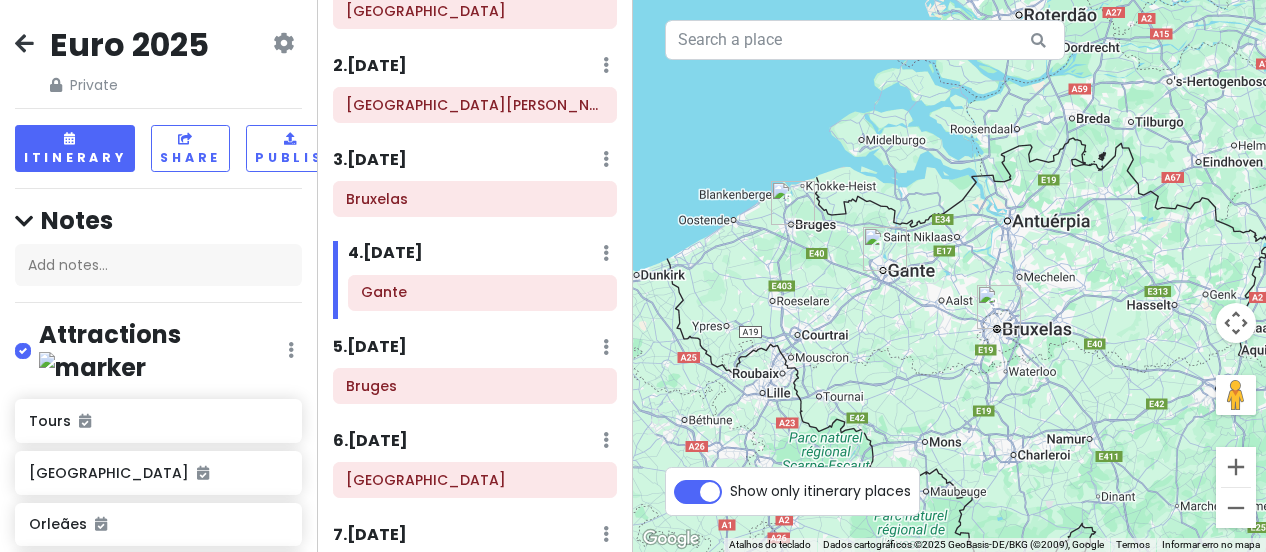 click on "Bruges" 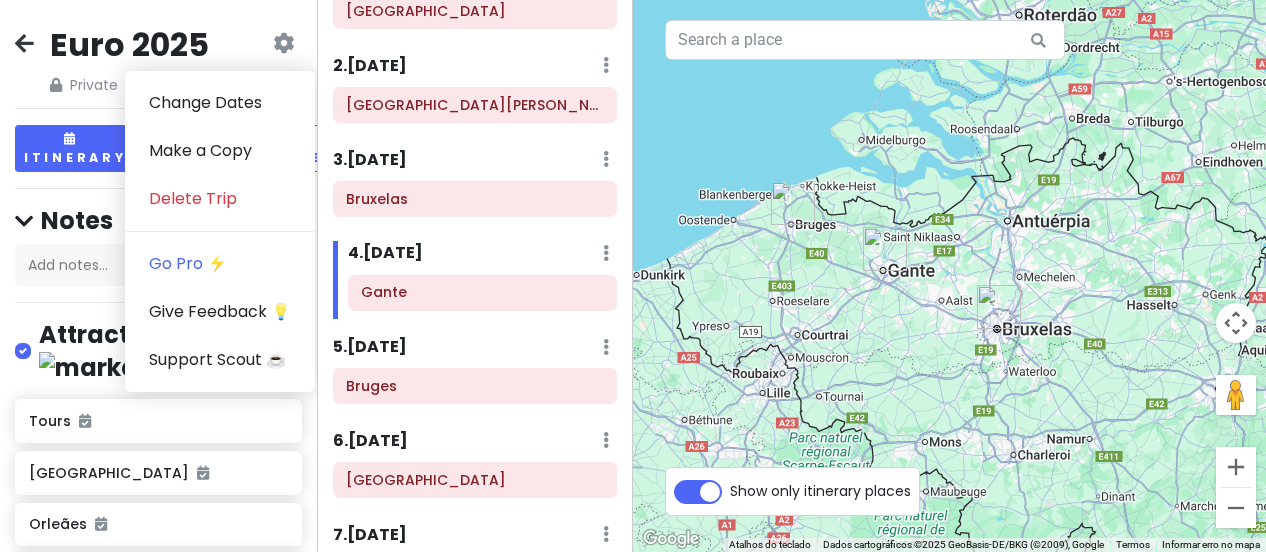 click on "Euro 2025 Private Change Dates Make a Copy Delete Trip Go Pro ⚡️ Give Feedback 💡 Support Scout ☕️" at bounding box center [158, 60] 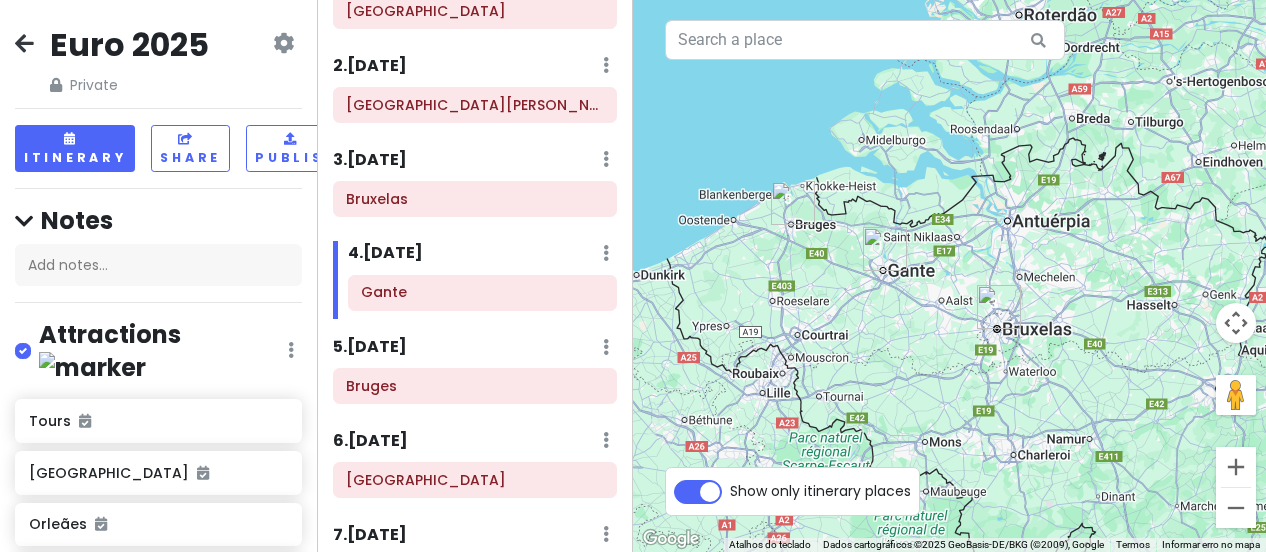 click at bounding box center [24, 43] 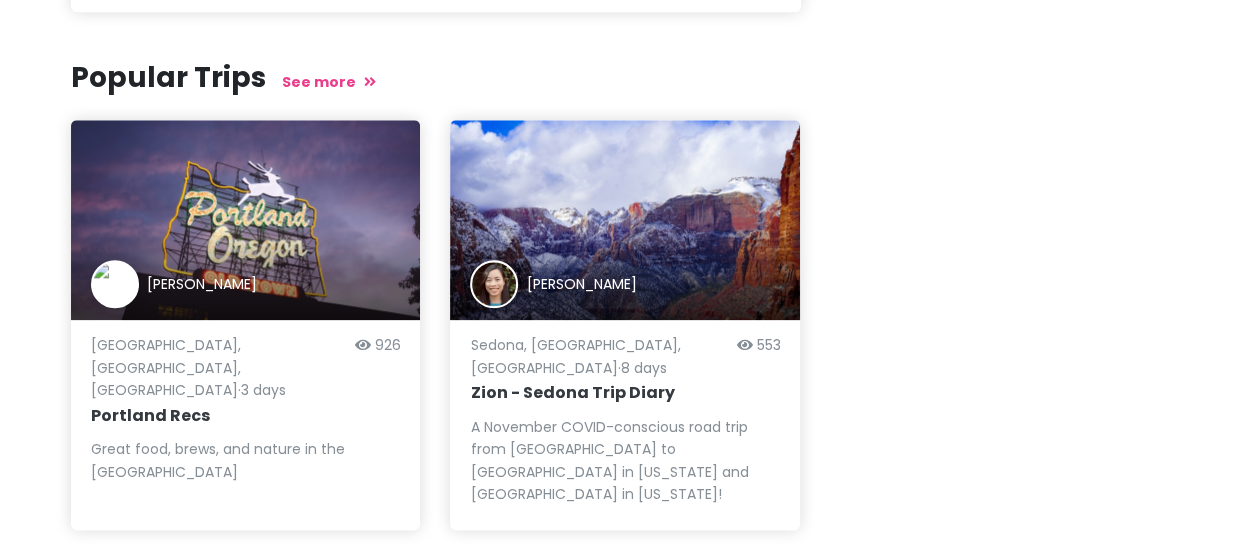 scroll, scrollTop: 1056, scrollLeft: 0, axis: vertical 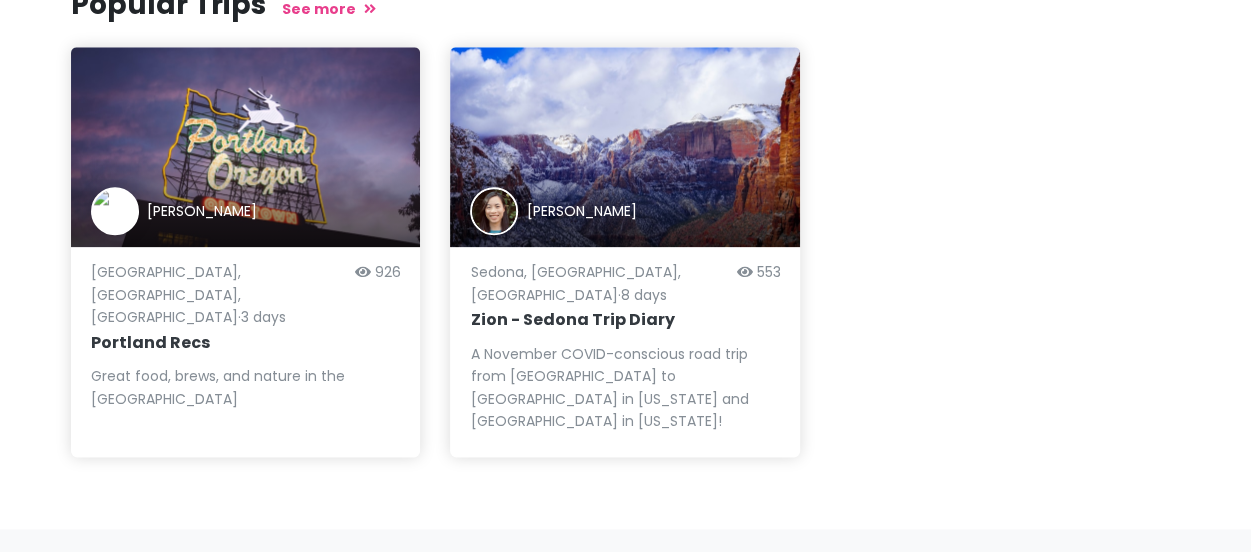 click on "Climate 🌎" at bounding box center (998, 564) 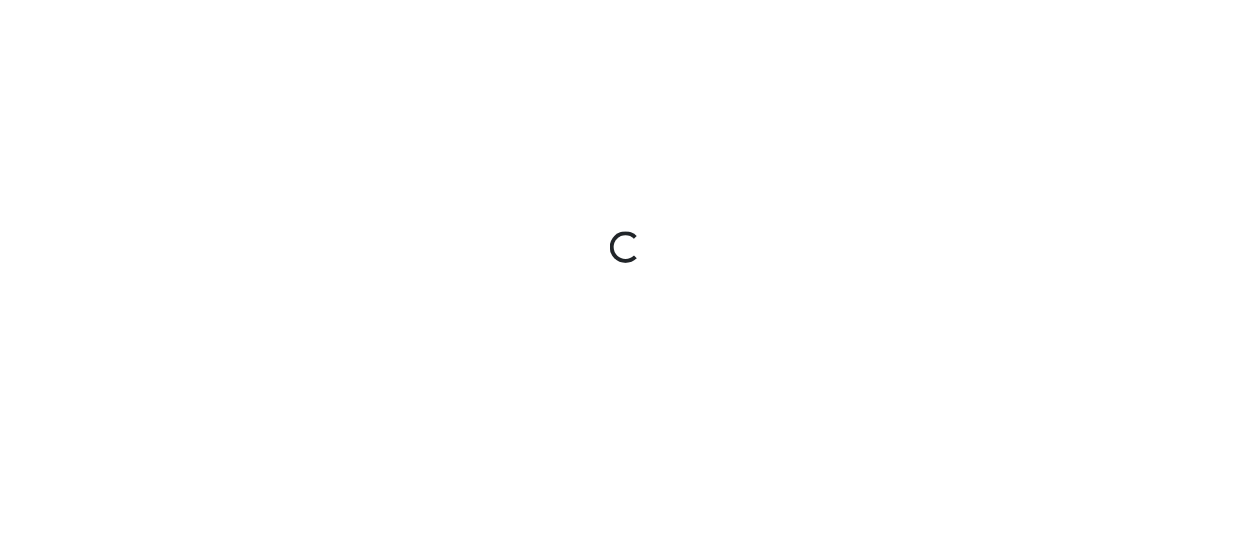 scroll, scrollTop: 0, scrollLeft: 0, axis: both 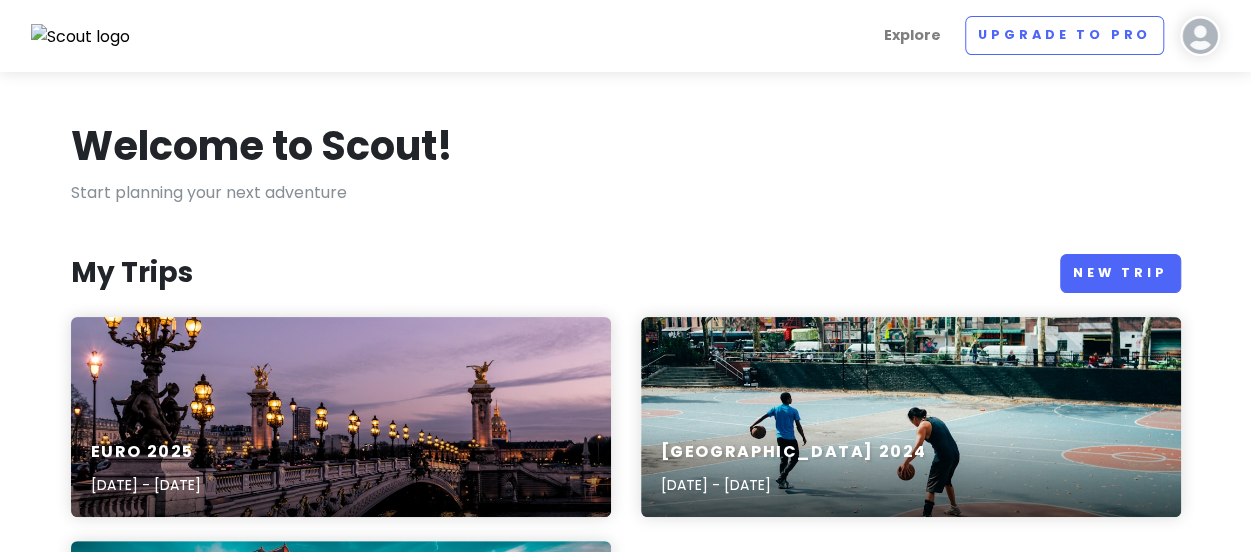 click on "Explore Upgrade to Pro Rogerio Teixeira Give Feedback 💡 Support Scout ☕️ Log Out" at bounding box center [683, 36] 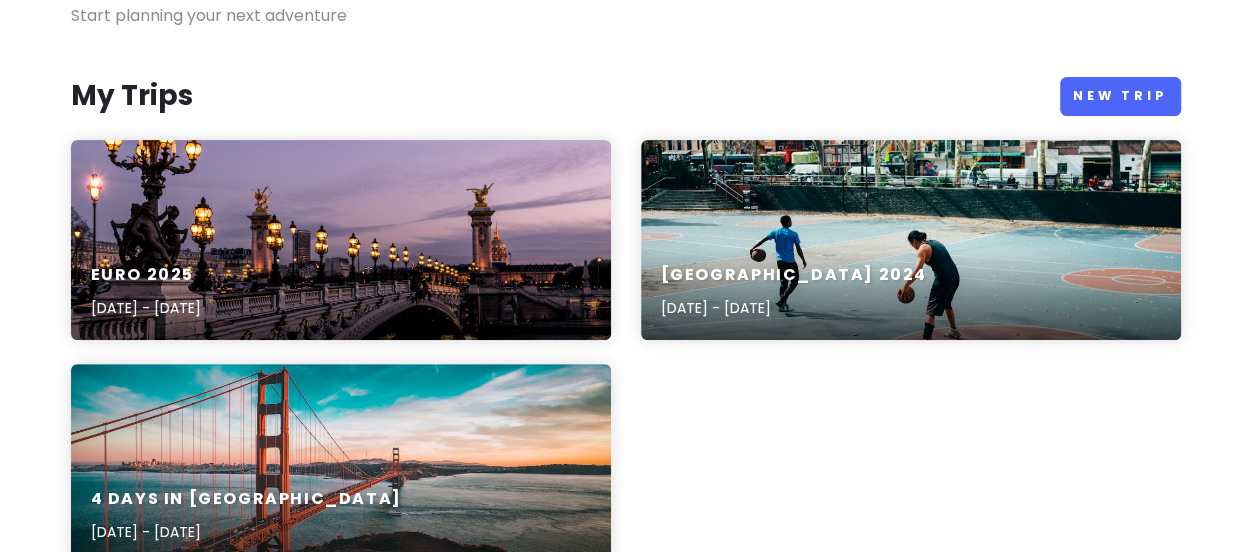 scroll, scrollTop: 178, scrollLeft: 0, axis: vertical 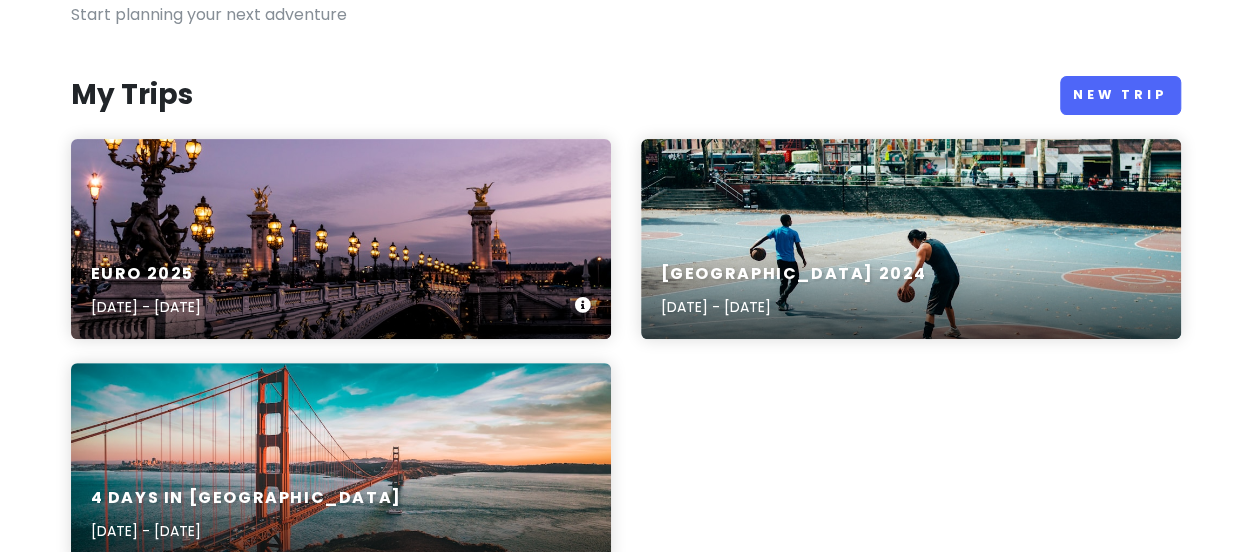 click on "Euro 2025 Nov 11, 2025 - Nov 25, 2025" at bounding box center [341, 239] 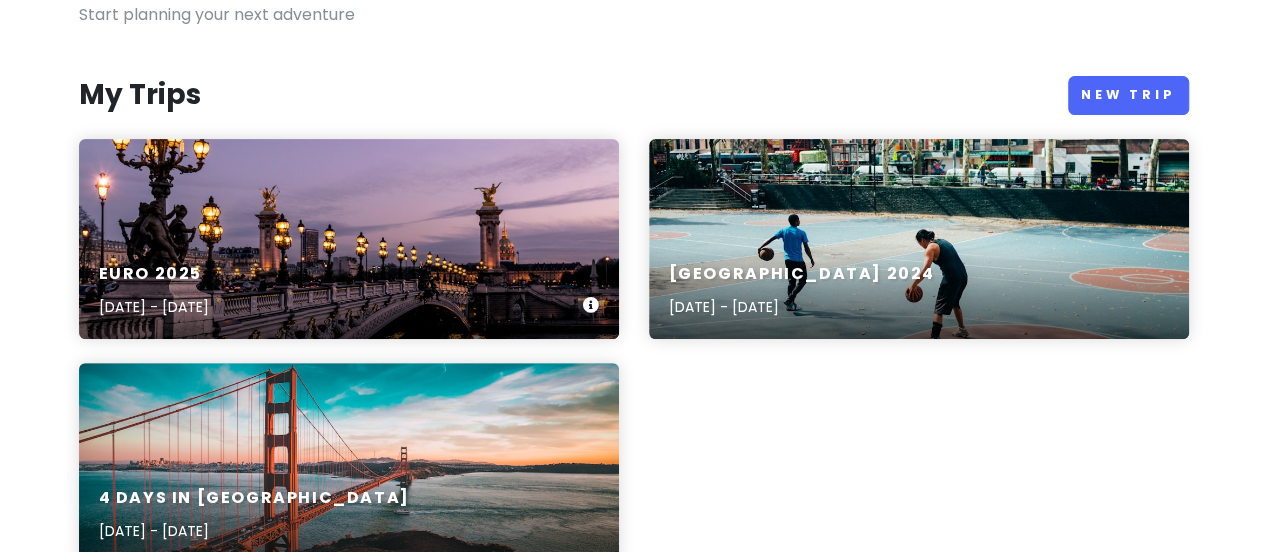scroll, scrollTop: 0, scrollLeft: 0, axis: both 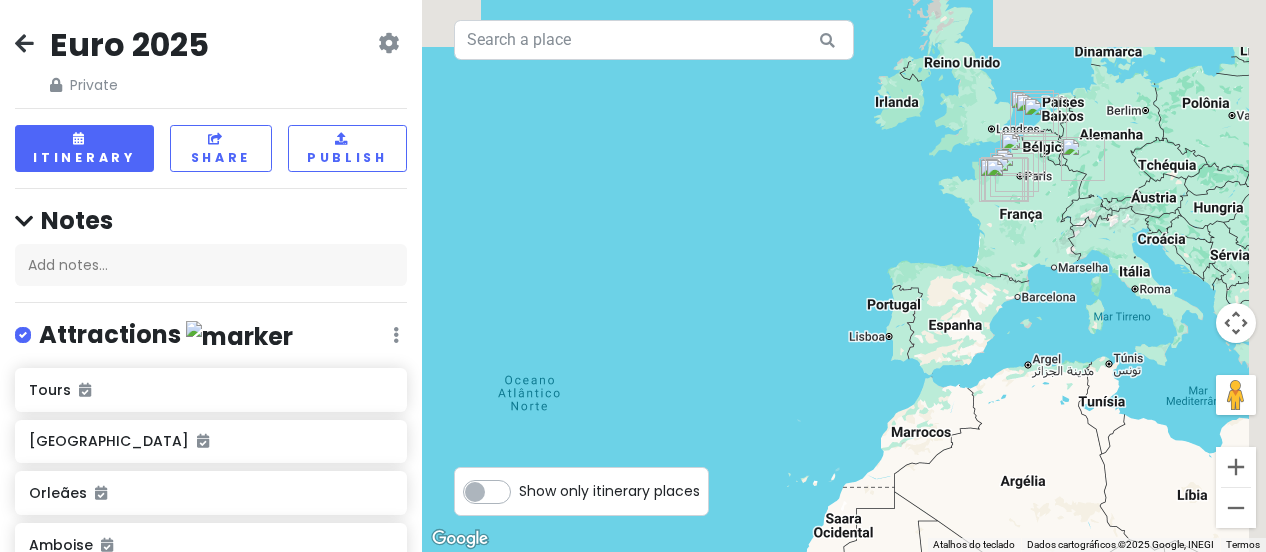 drag, startPoint x: 1014, startPoint y: 92, endPoint x: 726, endPoint y: 589, distance: 574.41534 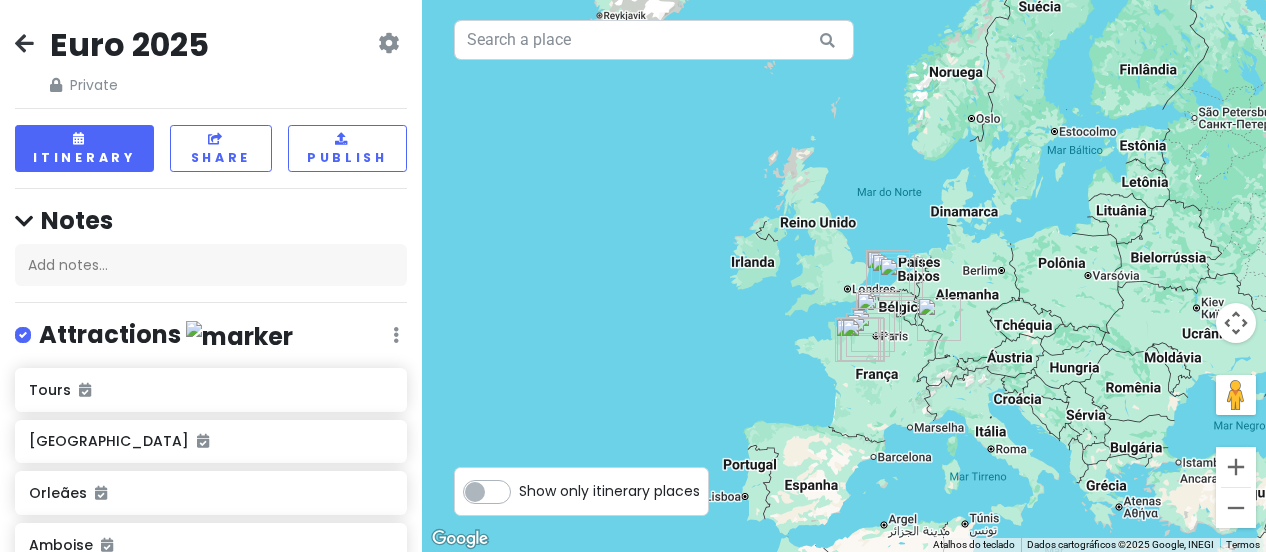 drag, startPoint x: 1022, startPoint y: 285, endPoint x: 882, endPoint y: 433, distance: 203.72531 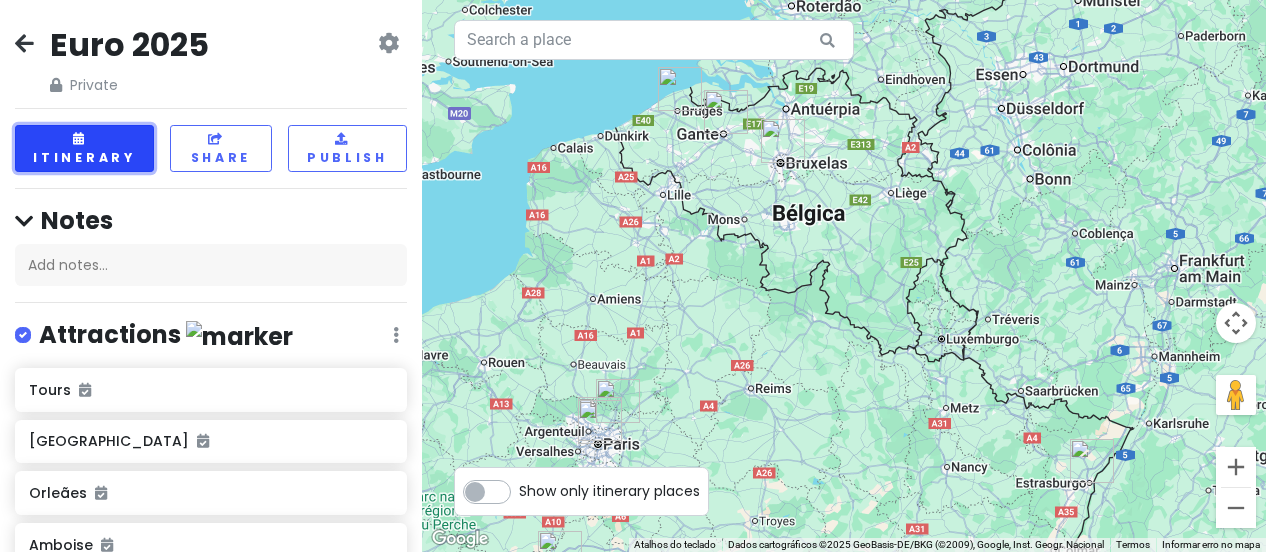 click on "Itinerary" at bounding box center [84, 148] 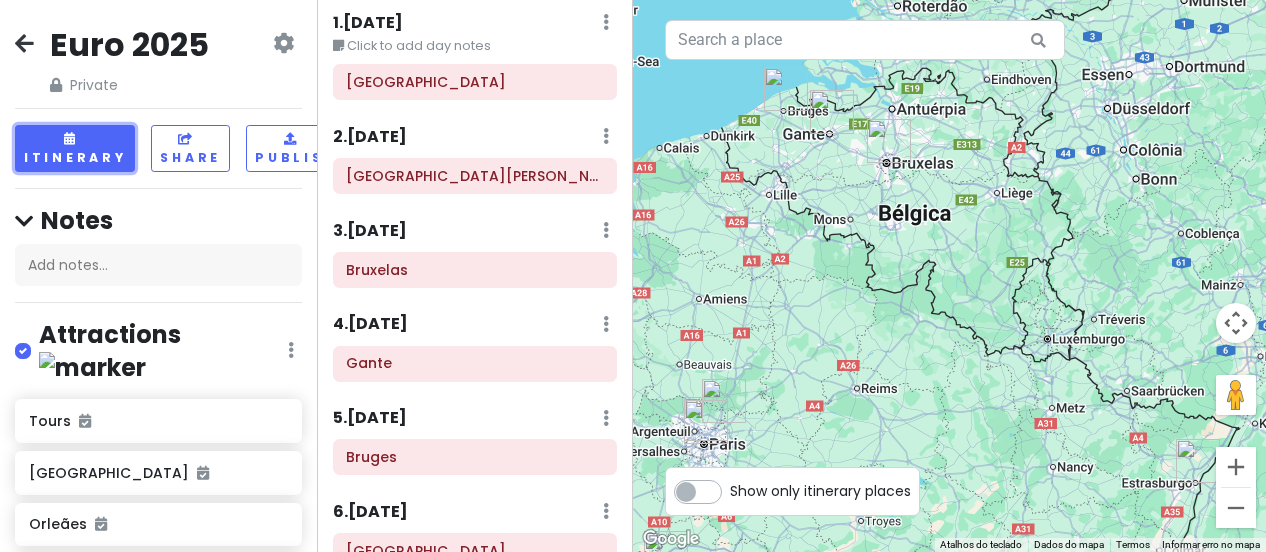 scroll, scrollTop: 0, scrollLeft: 0, axis: both 